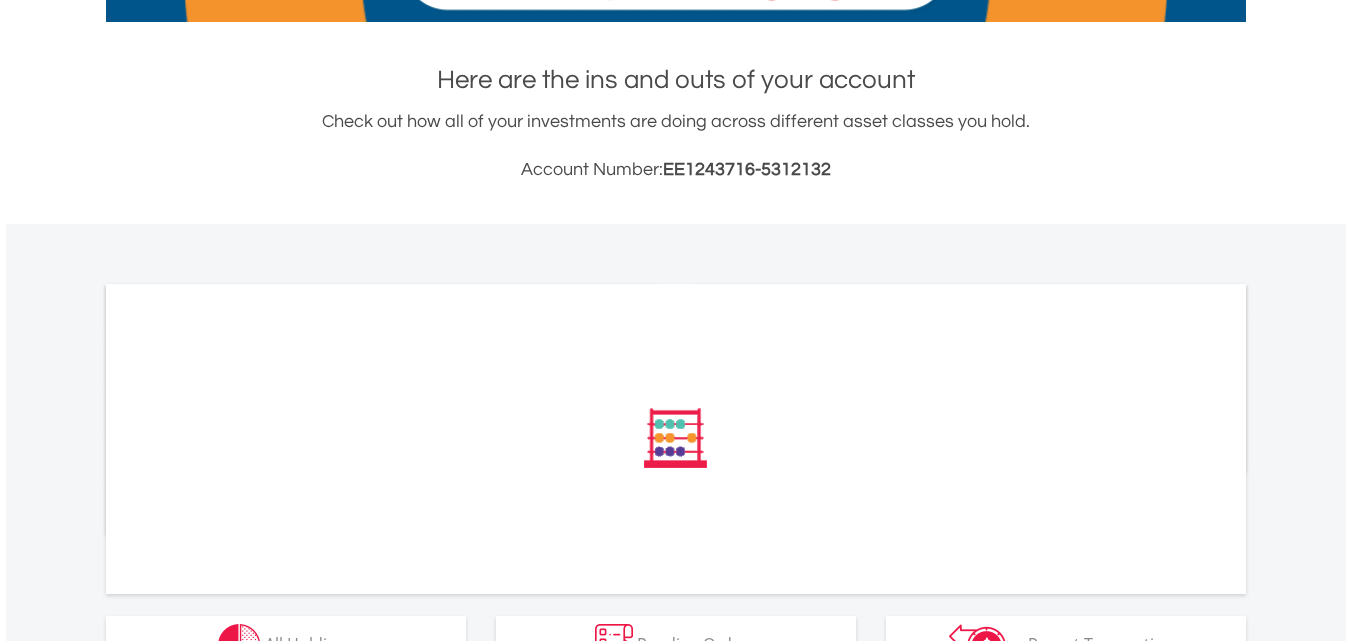 scroll, scrollTop: 500, scrollLeft: 0, axis: vertical 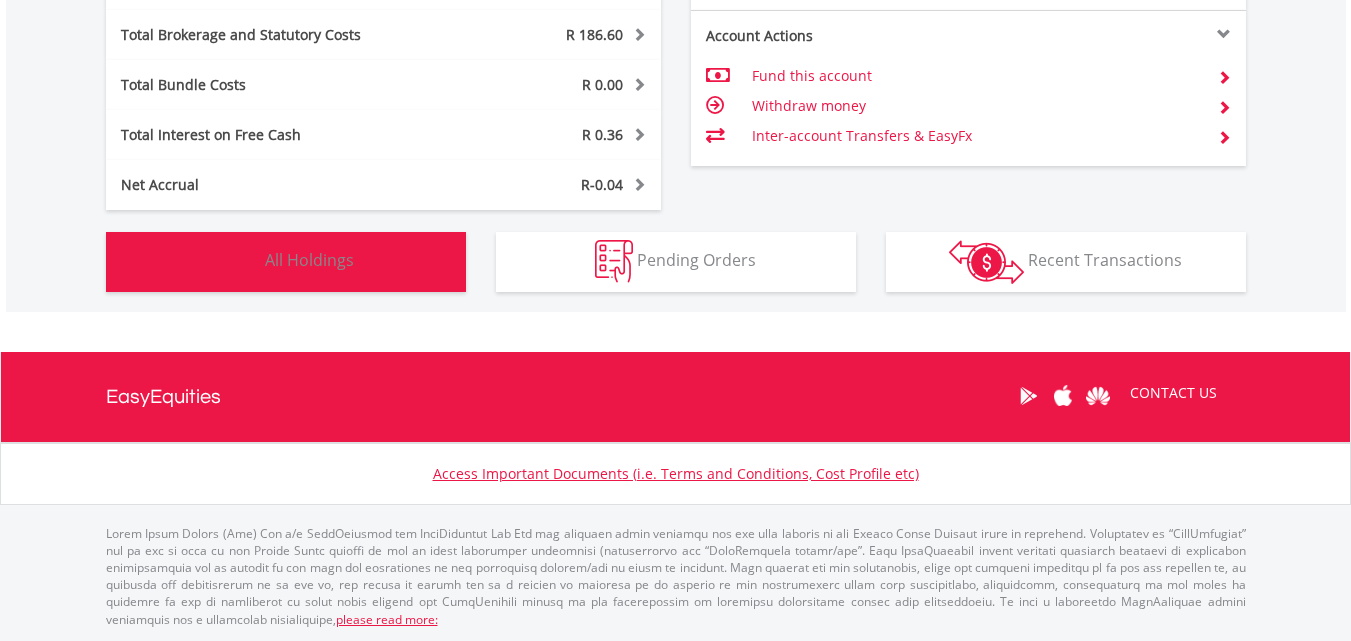 click on "All Holdings" at bounding box center [309, 260] 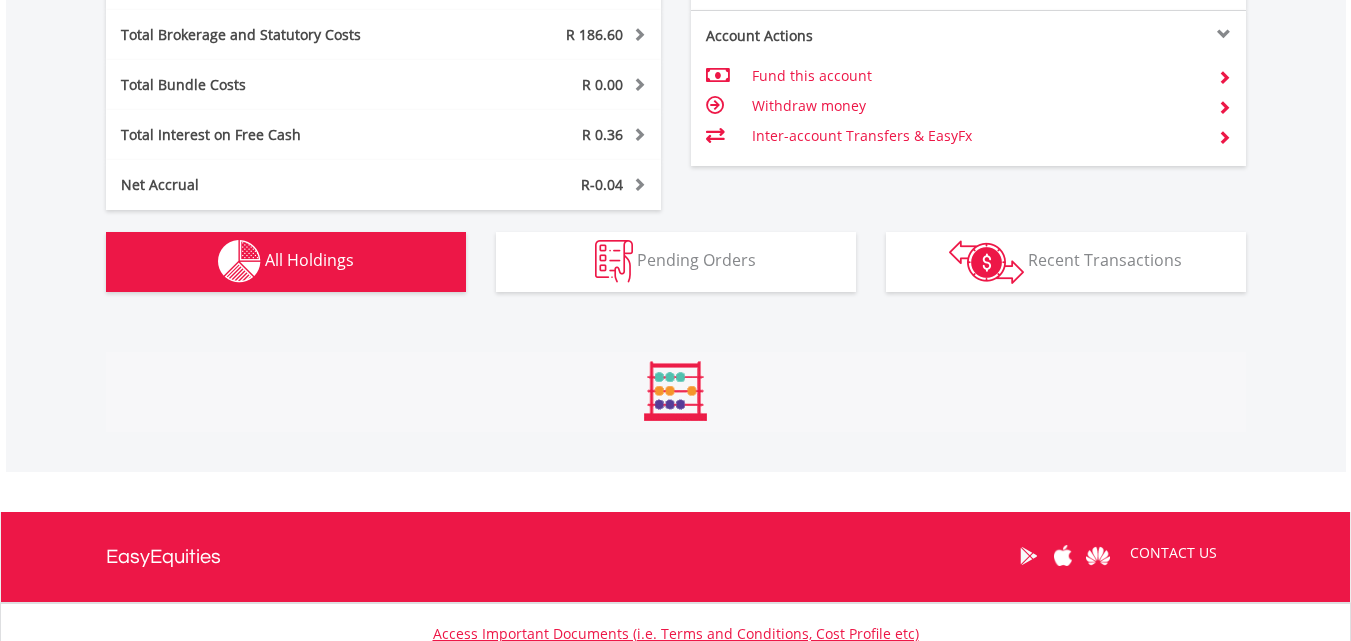 scroll, scrollTop: 1563, scrollLeft: 0, axis: vertical 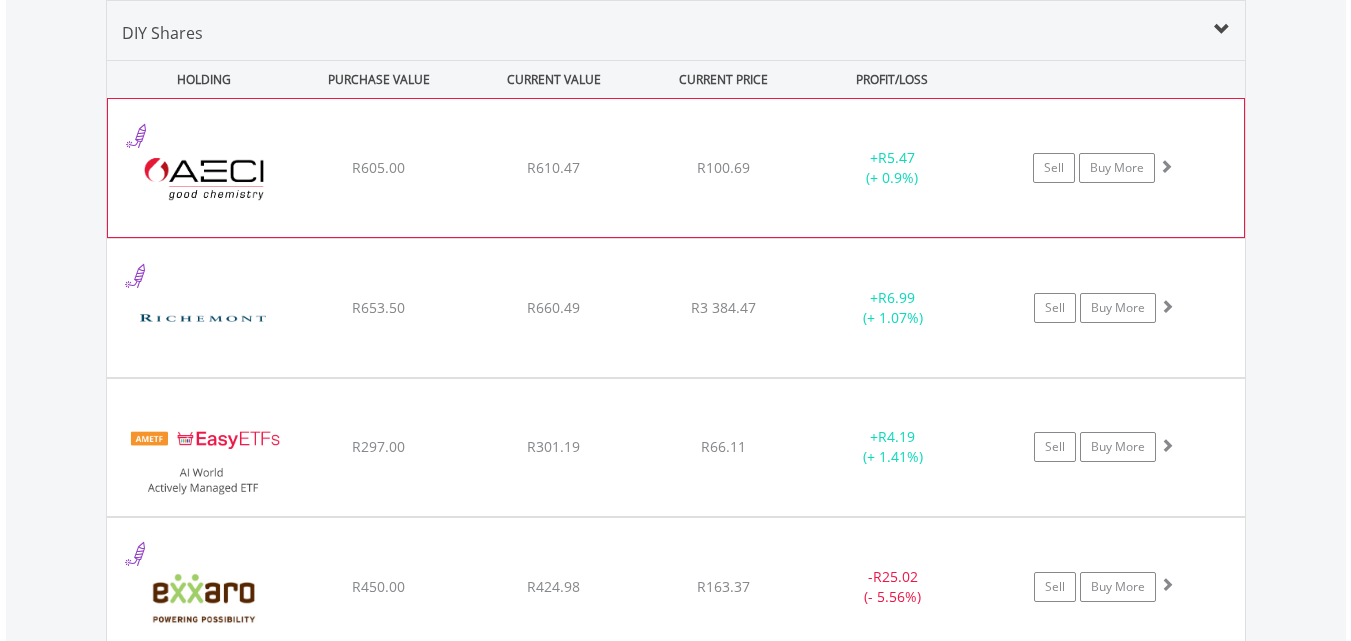 click on "﻿
AECI Limited
R605.00
R610.47
R100.69
+  R5.47 (+ 0.9%)
Sell
Buy More" at bounding box center (676, 168) 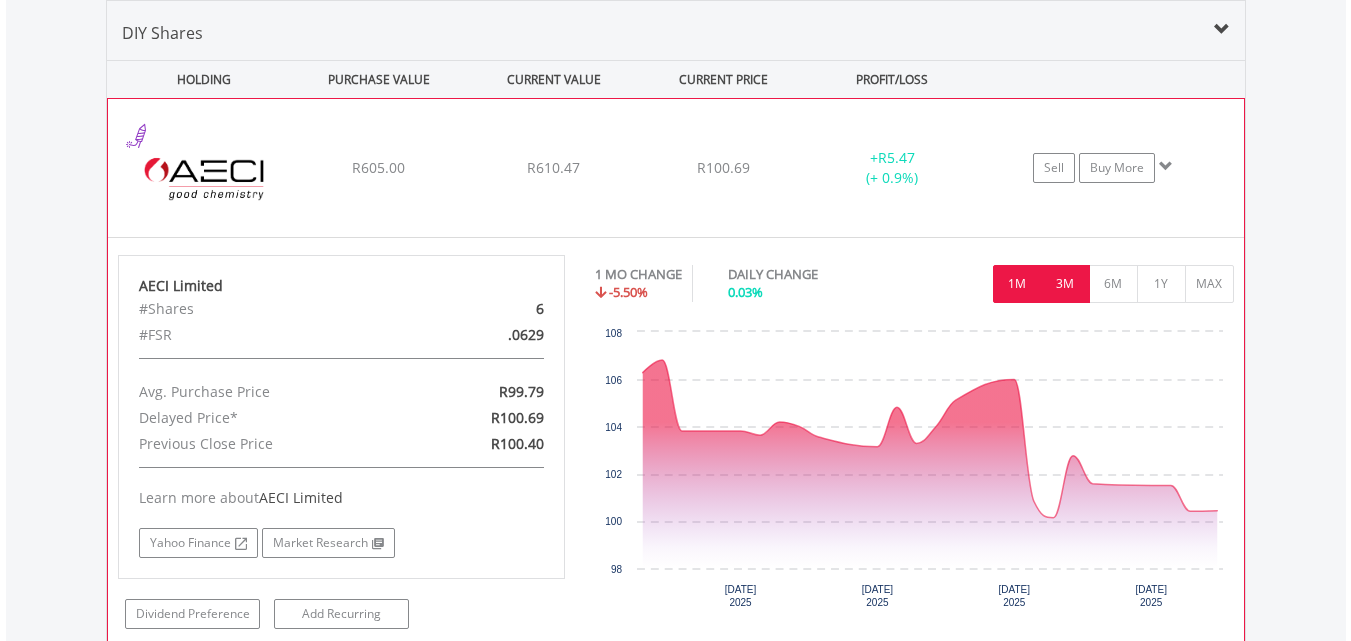 click on "3M" at bounding box center (1065, 284) 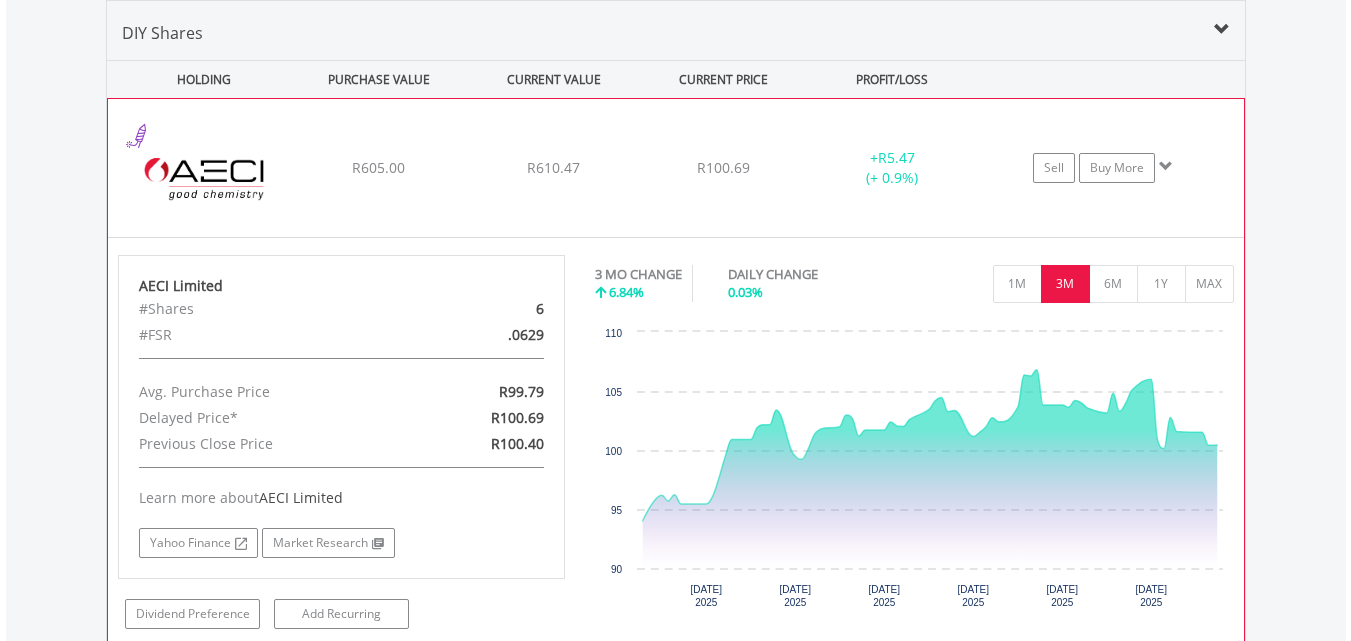 click on "R610.47" at bounding box center (554, 168) 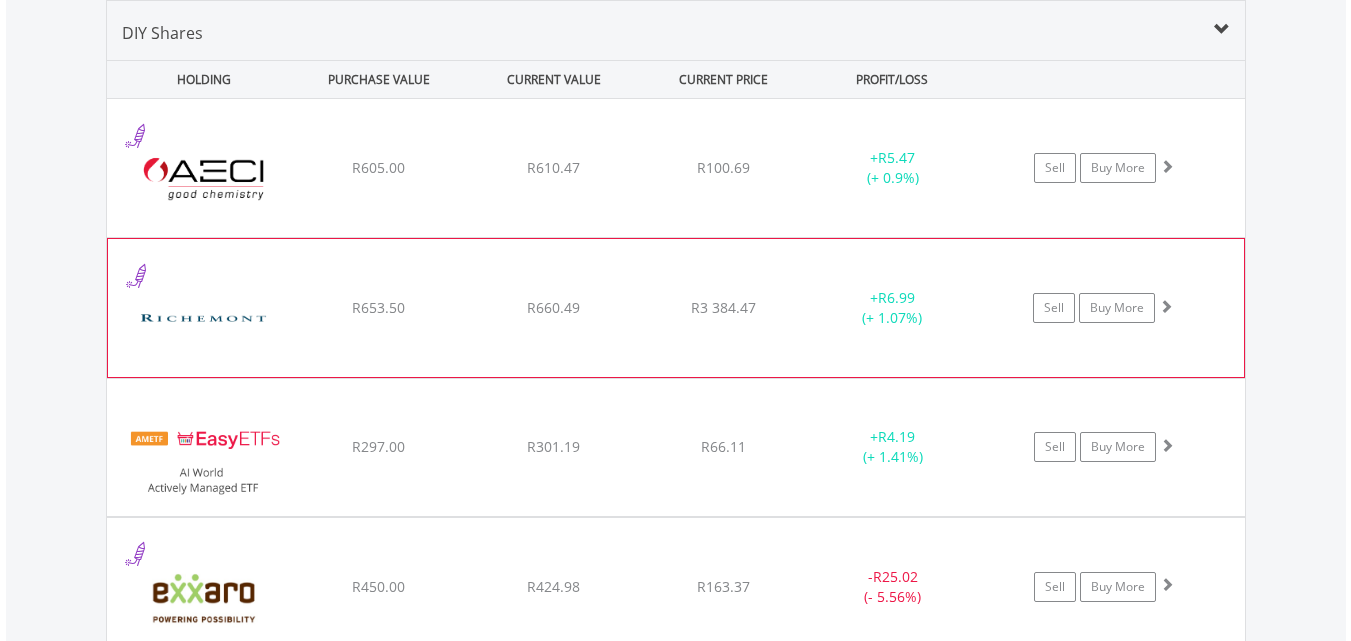 click on "﻿
Compagnie Financiere Richemont SA
R653.50
R660.49
R3 384.47
+  R6.99 (+ 1.07%)
Sell
Buy More" at bounding box center [676, 168] 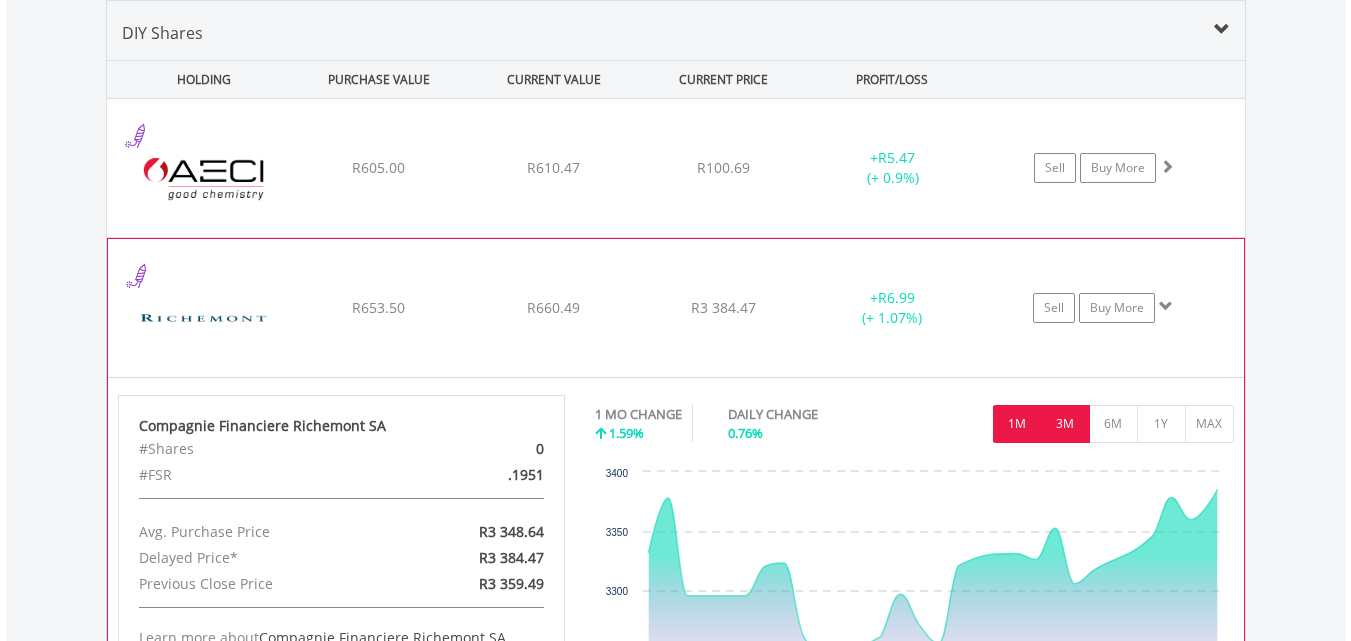drag, startPoint x: 1069, startPoint y: 425, endPoint x: 1045, endPoint y: 425, distance: 24 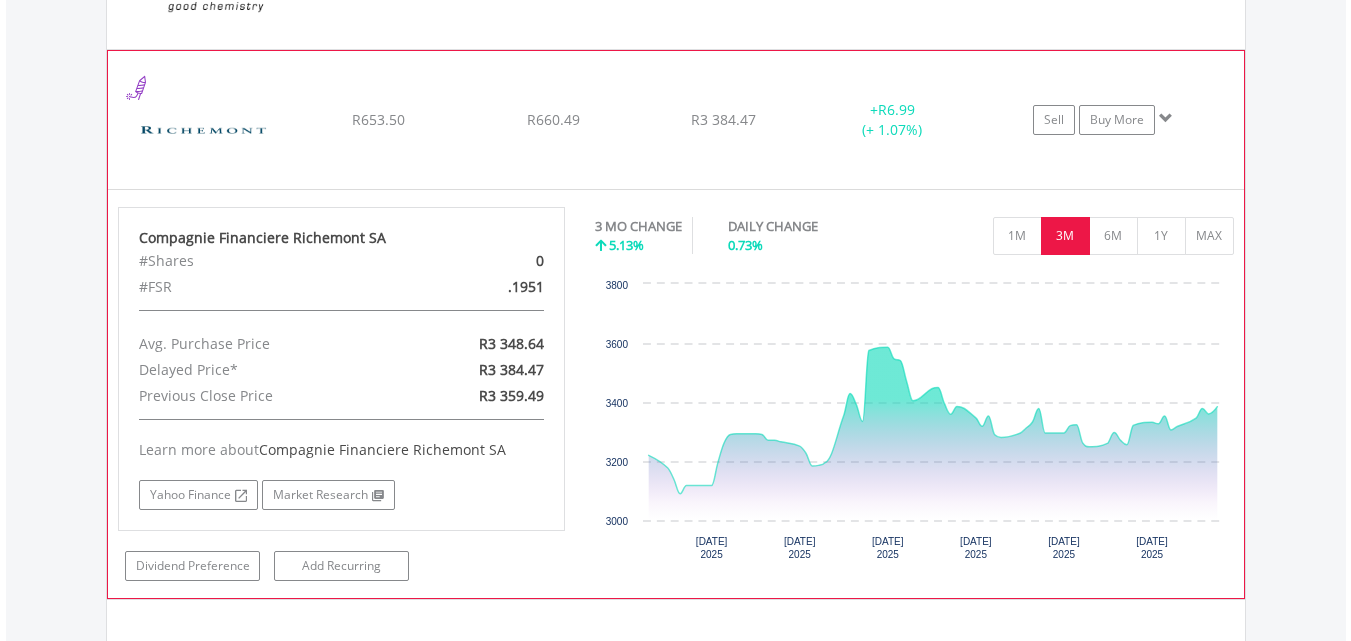 scroll, scrollTop: 1763, scrollLeft: 0, axis: vertical 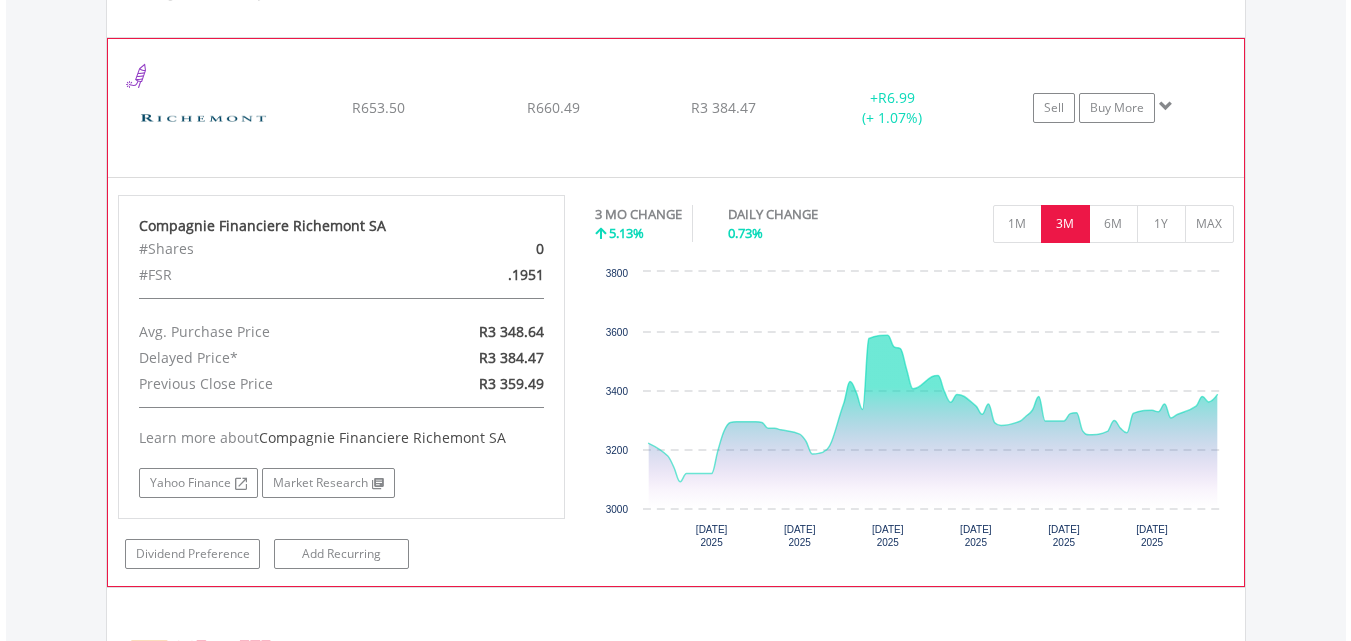 click on "﻿
Compagnie Financiere Richemont SA
R653.50
R660.49
R3 384.47
+  R6.99 (+ 1.07%)
Sell
Buy More" at bounding box center (676, -32) 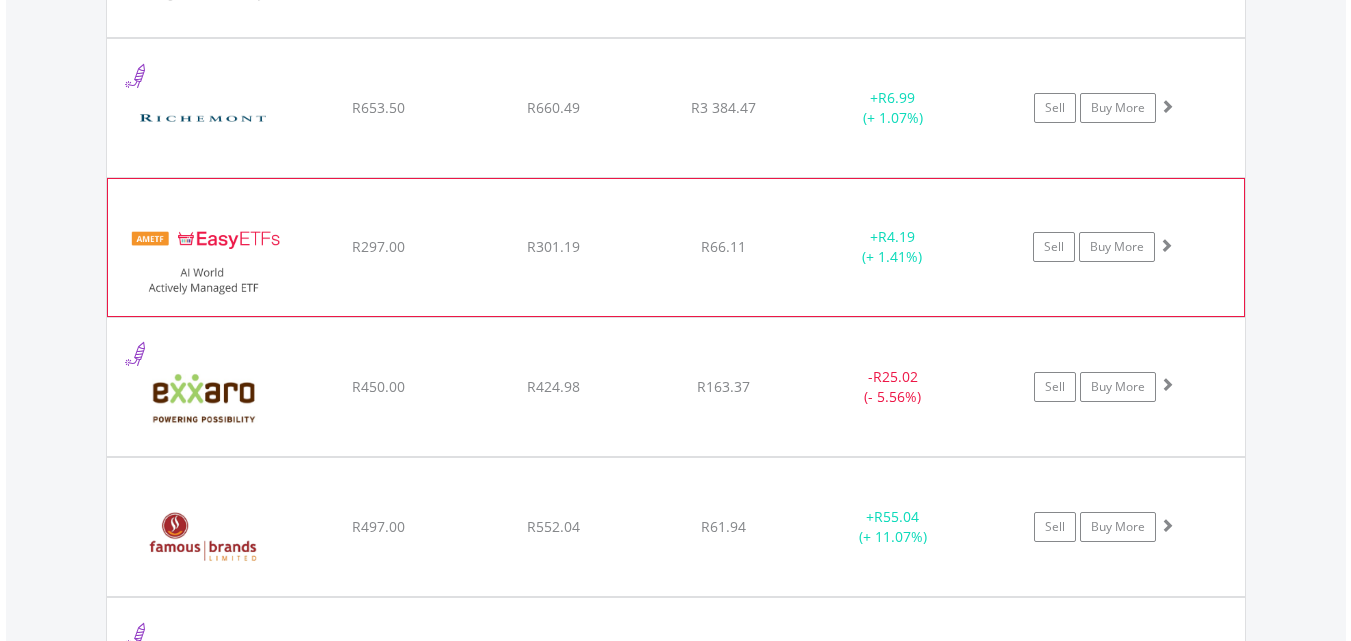 click on "R301.19" at bounding box center (553, -33) 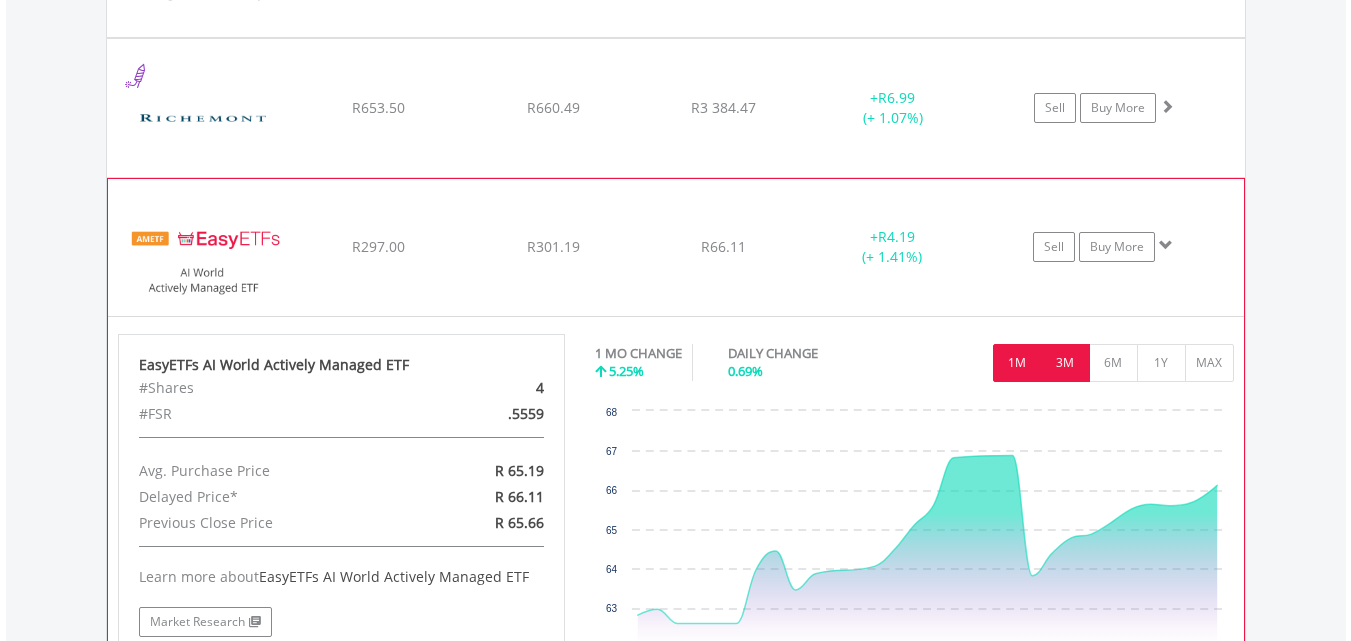 click on "3M" at bounding box center (1065, 363) 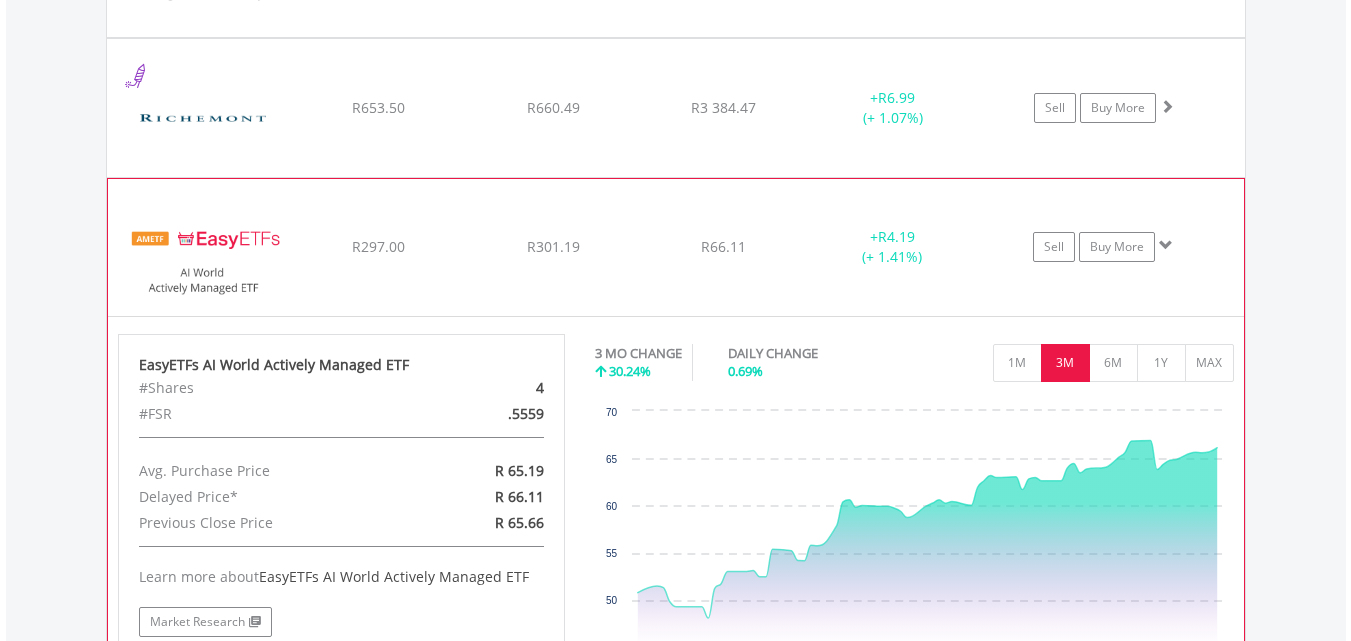 click on "﻿
EasyETFs AI World Actively Managed ETF
R297.00
R301.19
R66.11
+  R4.19 (+ 1.41%)
Sell
Buy More" at bounding box center [676, -32] 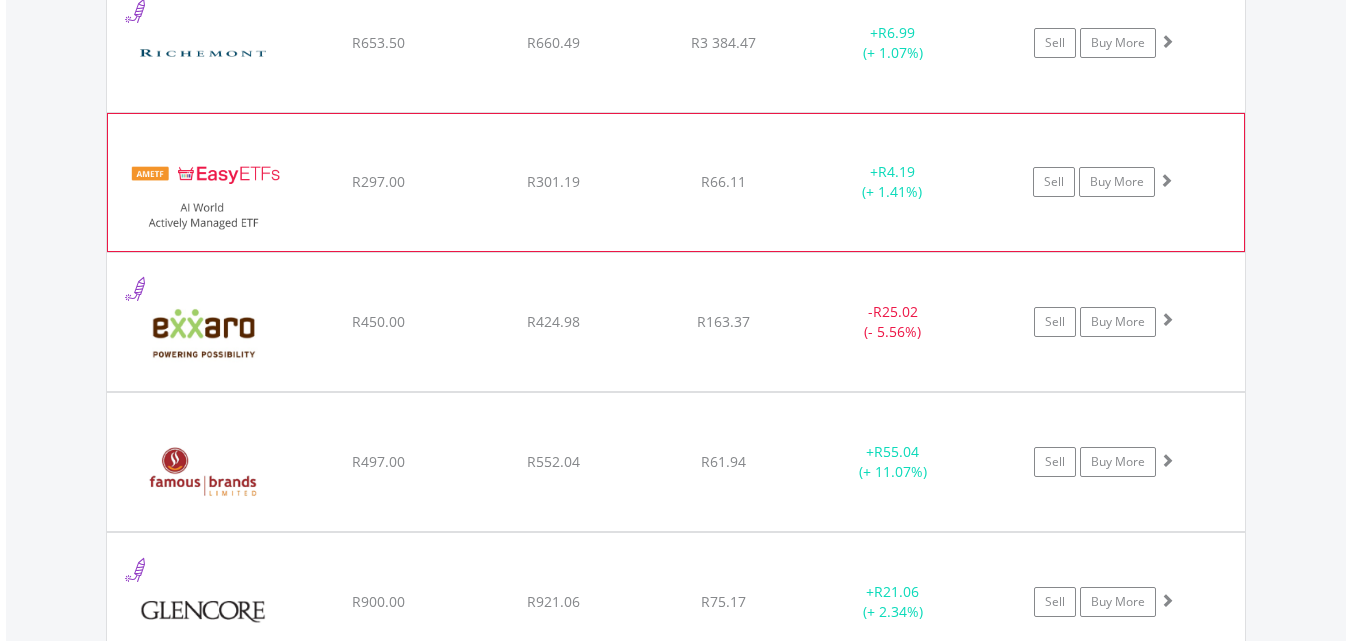 scroll, scrollTop: 1863, scrollLeft: 0, axis: vertical 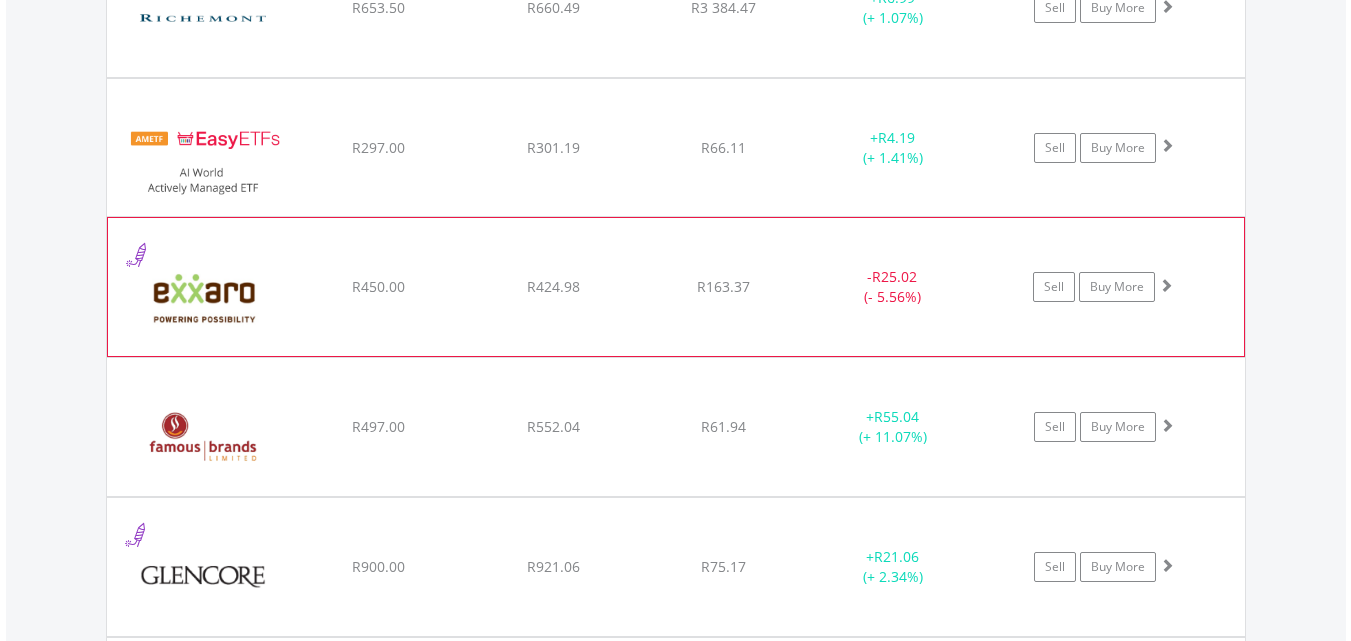click on "﻿
Exxaro Resources Limited
R450.00
R424.98
R163.37
-  R25.02 (- 5.56%)
Sell
Buy More" at bounding box center [676, -132] 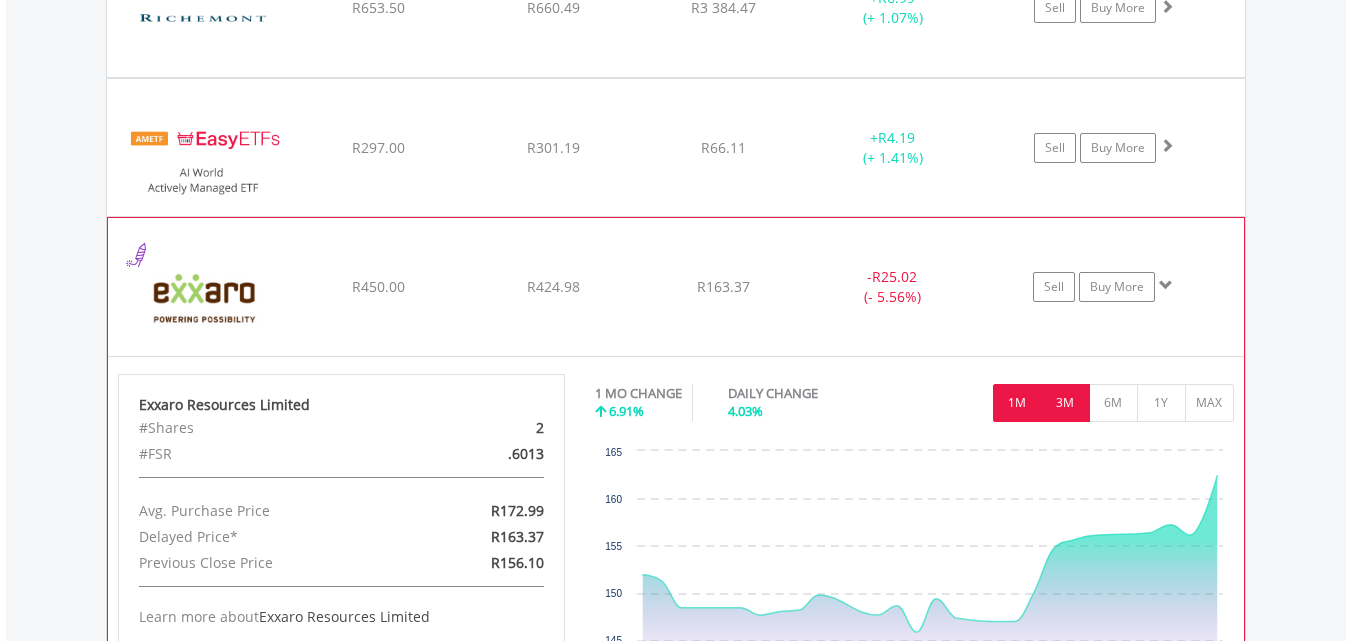 click on "3M" at bounding box center (1065, 403) 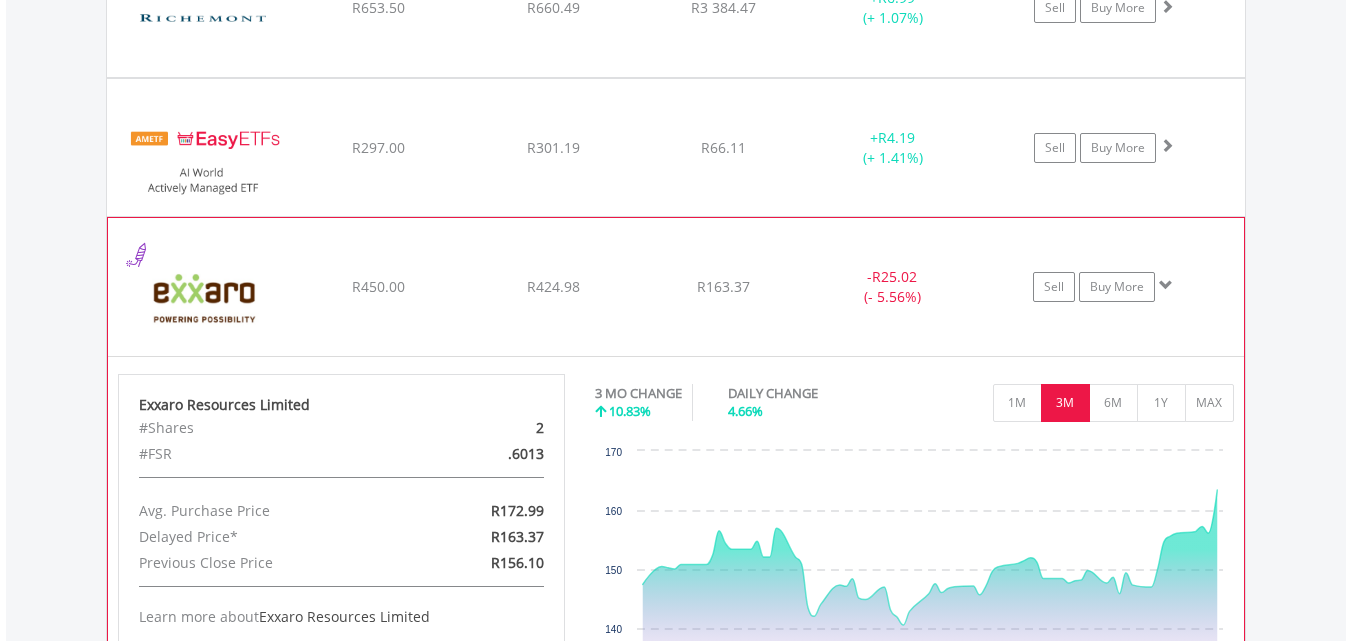 click on "R424.98" at bounding box center [553, -132] 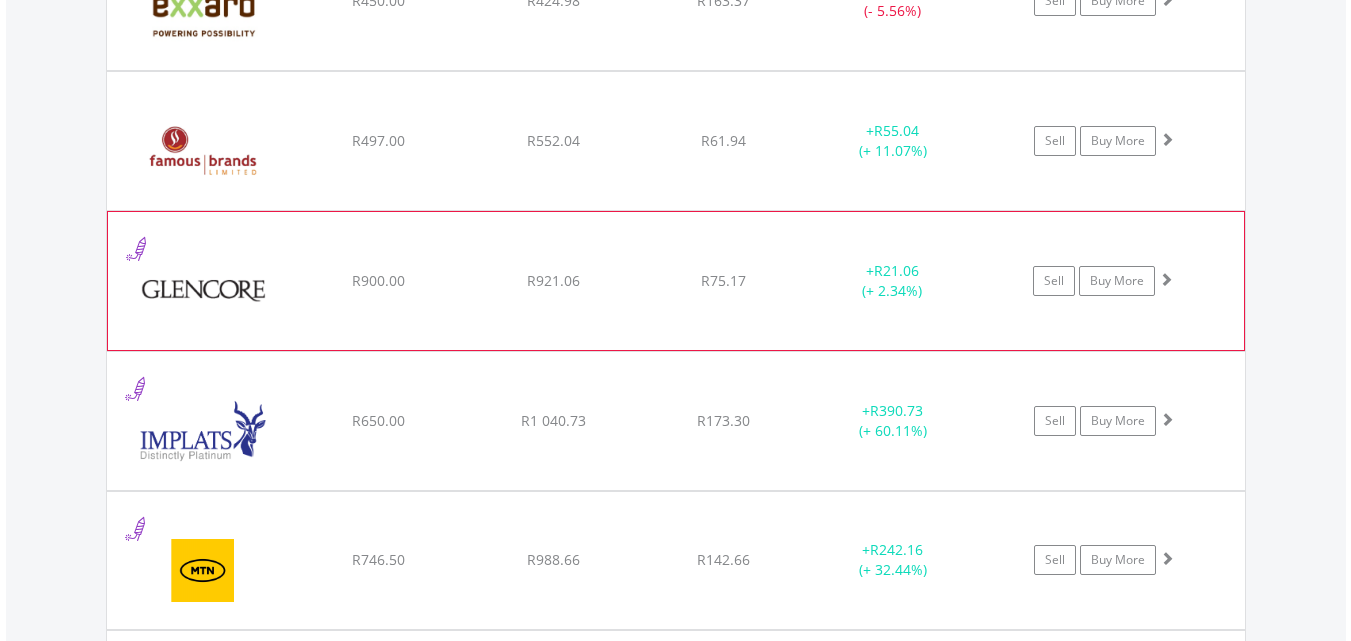 scroll, scrollTop: 2163, scrollLeft: 0, axis: vertical 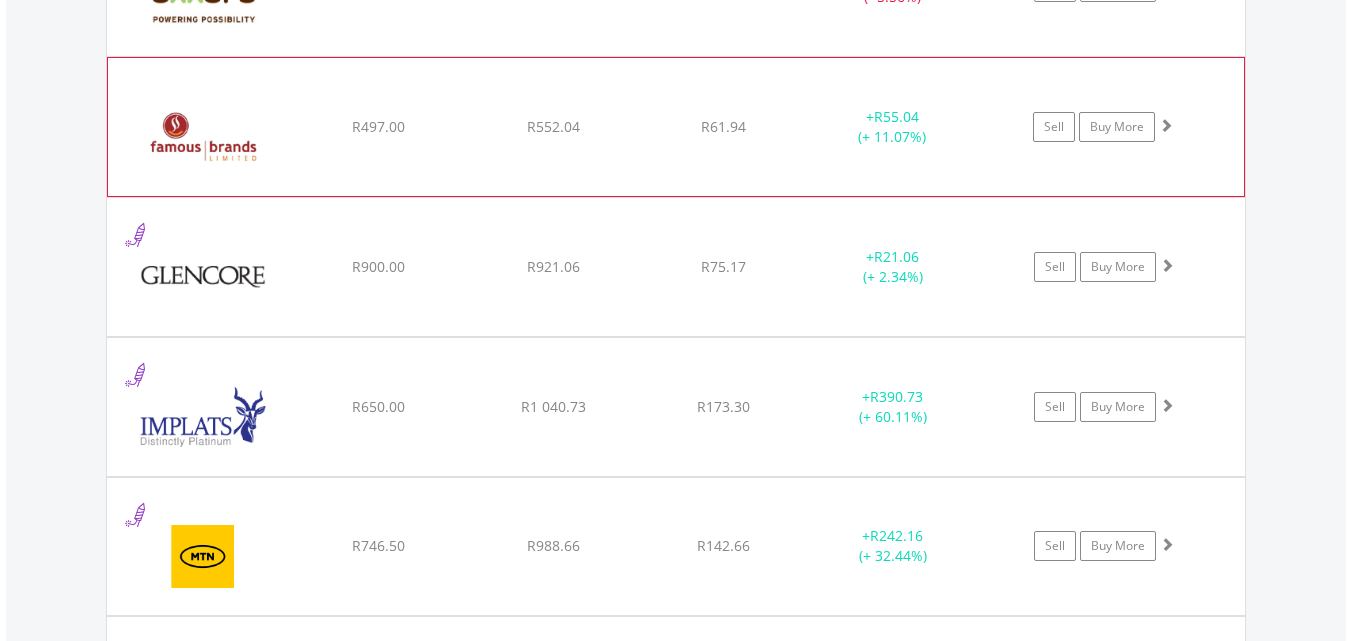 click on "R552.04" at bounding box center (553, -432) 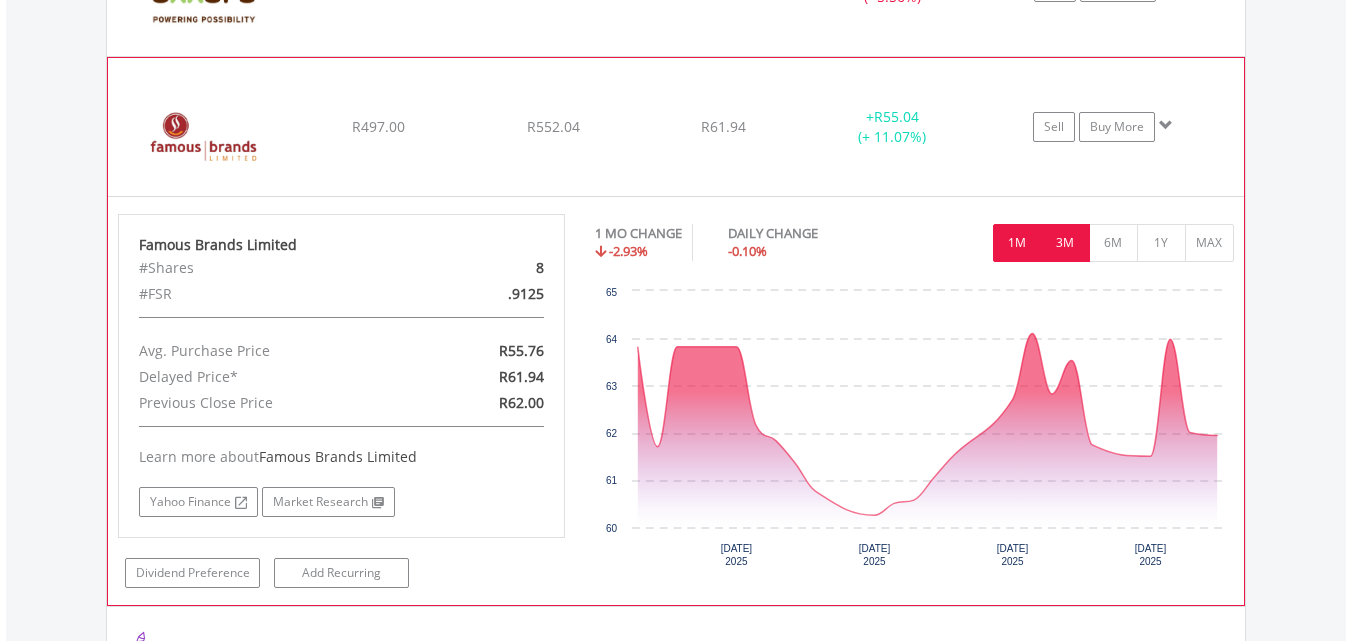 click on "3M" at bounding box center (1065, 243) 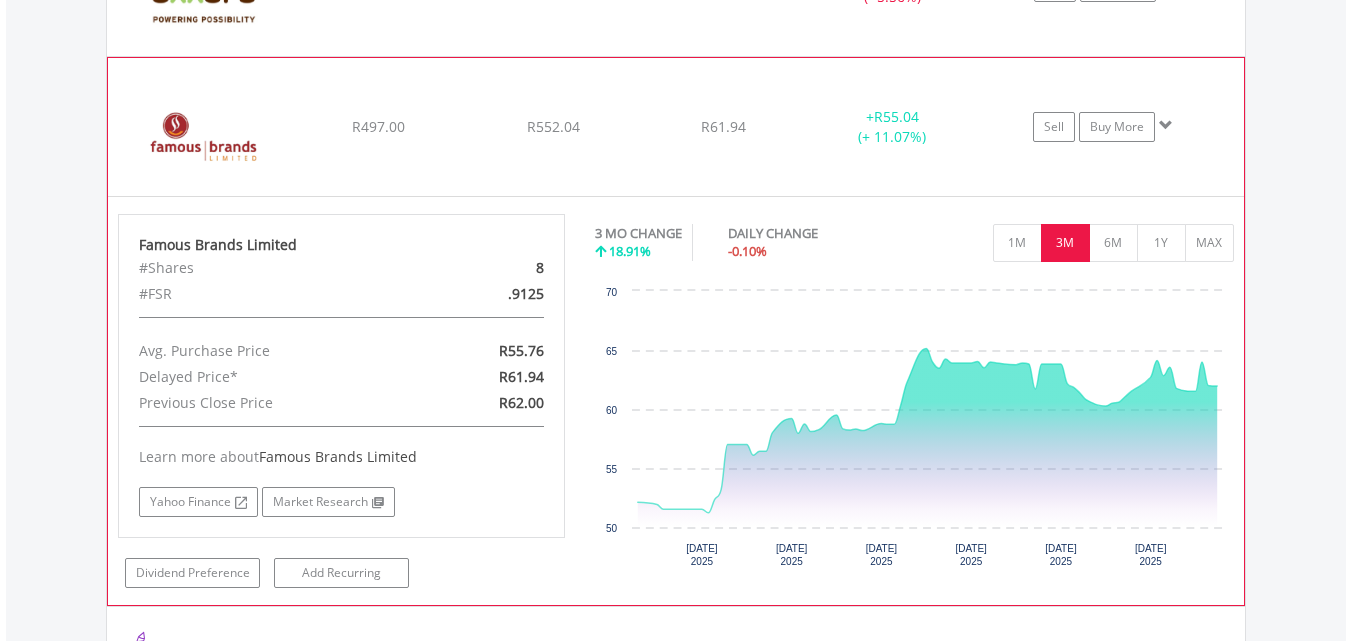 click on "R61.94" at bounding box center (723, -432) 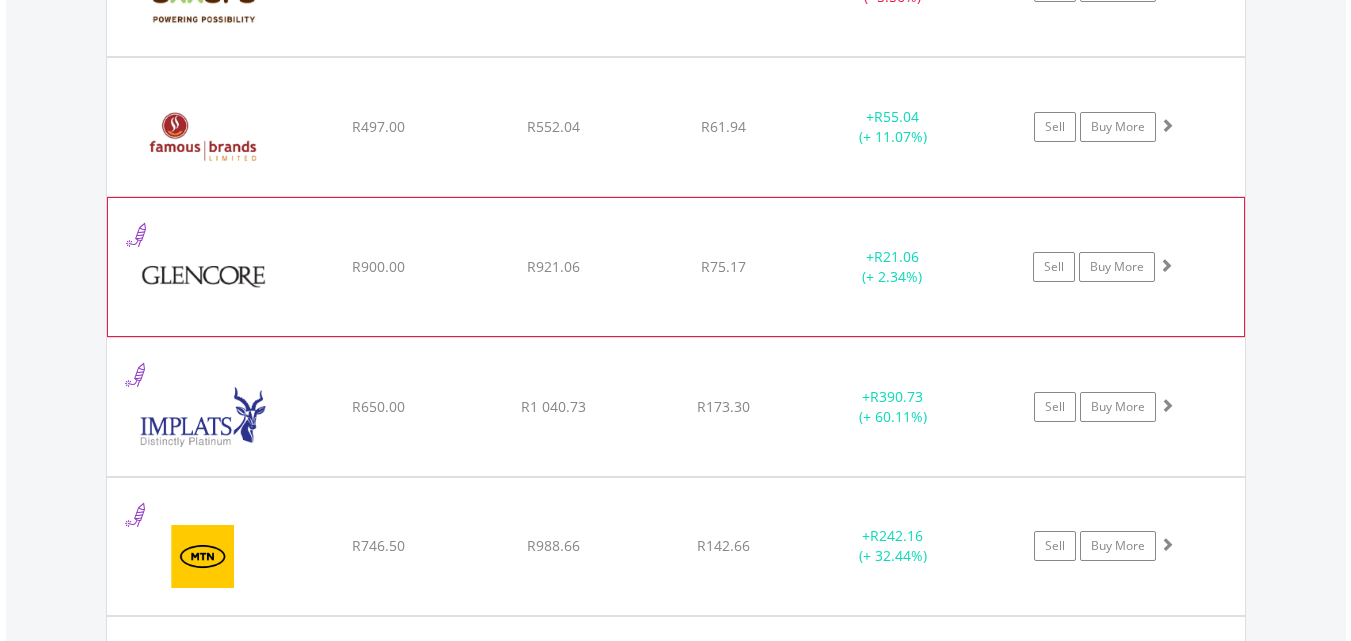 click on "﻿
Glencore PLC
R900.00
R921.06
R75.17
+  R21.06 (+ 2.34%)
Sell
Buy More" at bounding box center (676, -432) 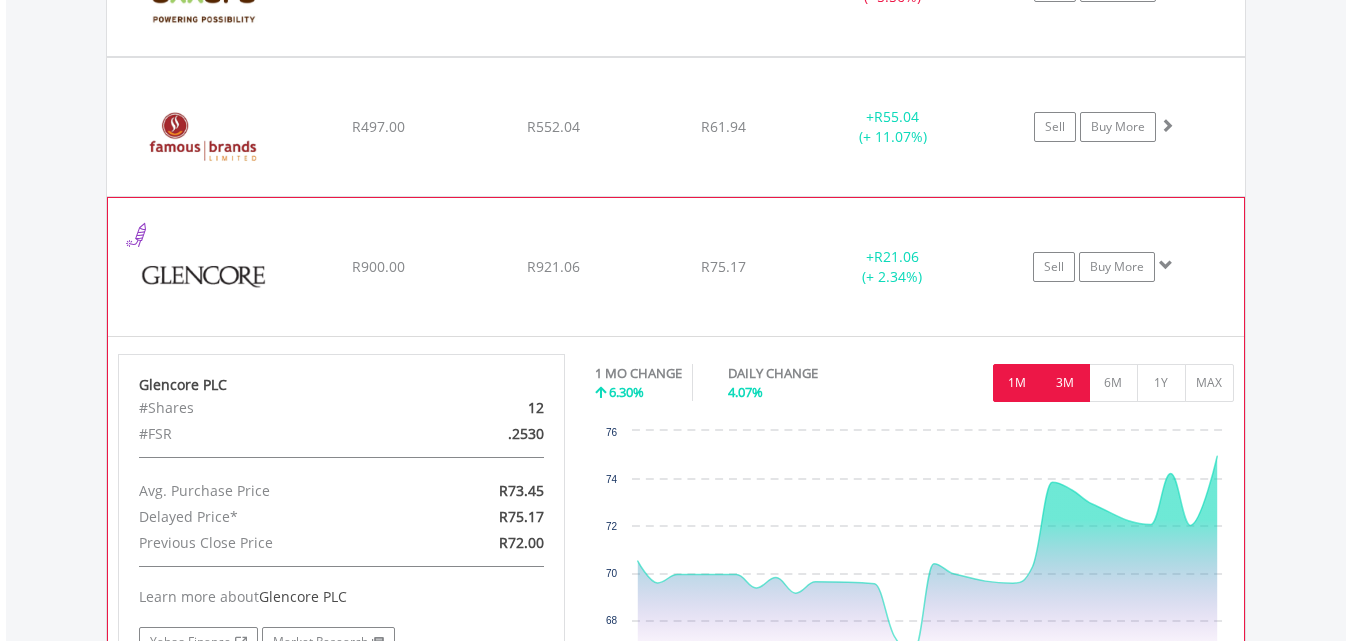 click on "3M" at bounding box center (1065, 383) 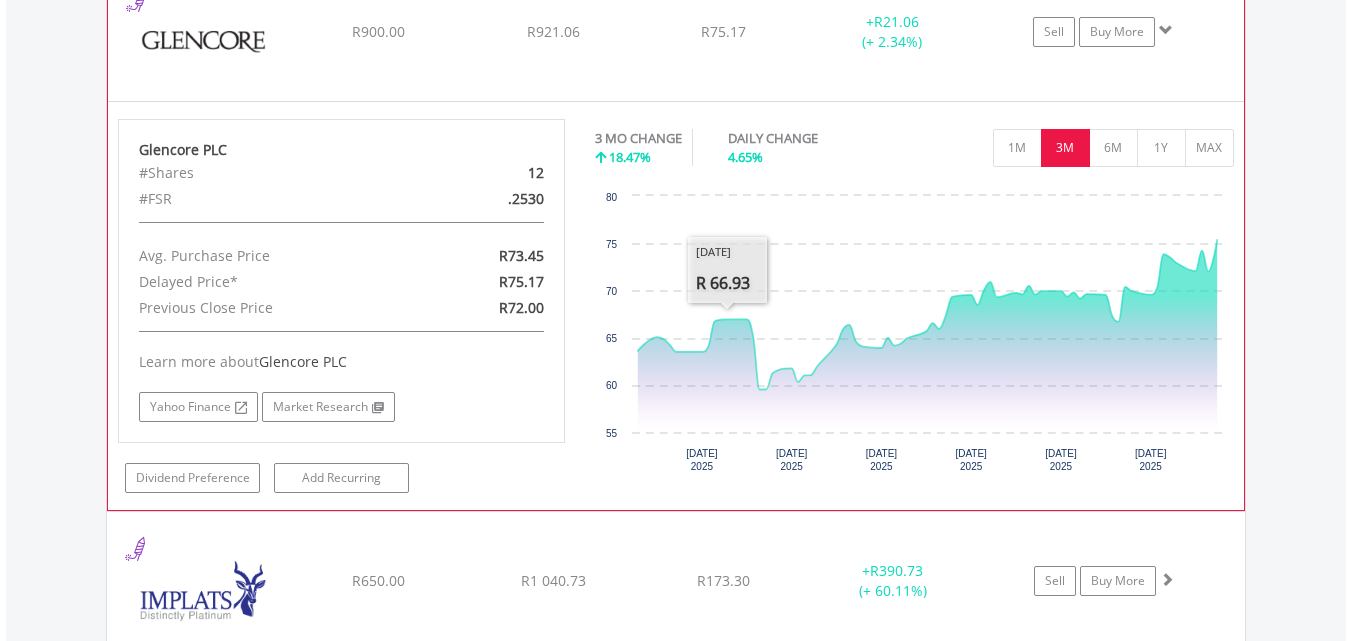 scroll, scrollTop: 2363, scrollLeft: 0, axis: vertical 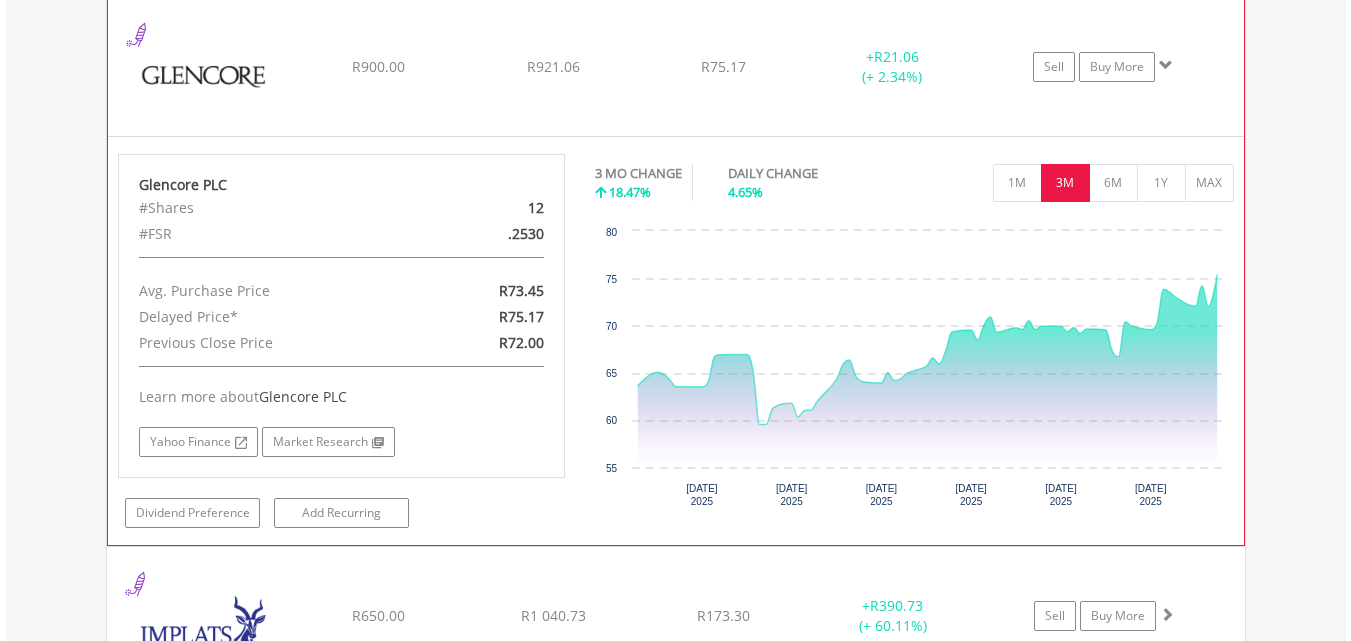click on "R921.06" at bounding box center [553, -632] 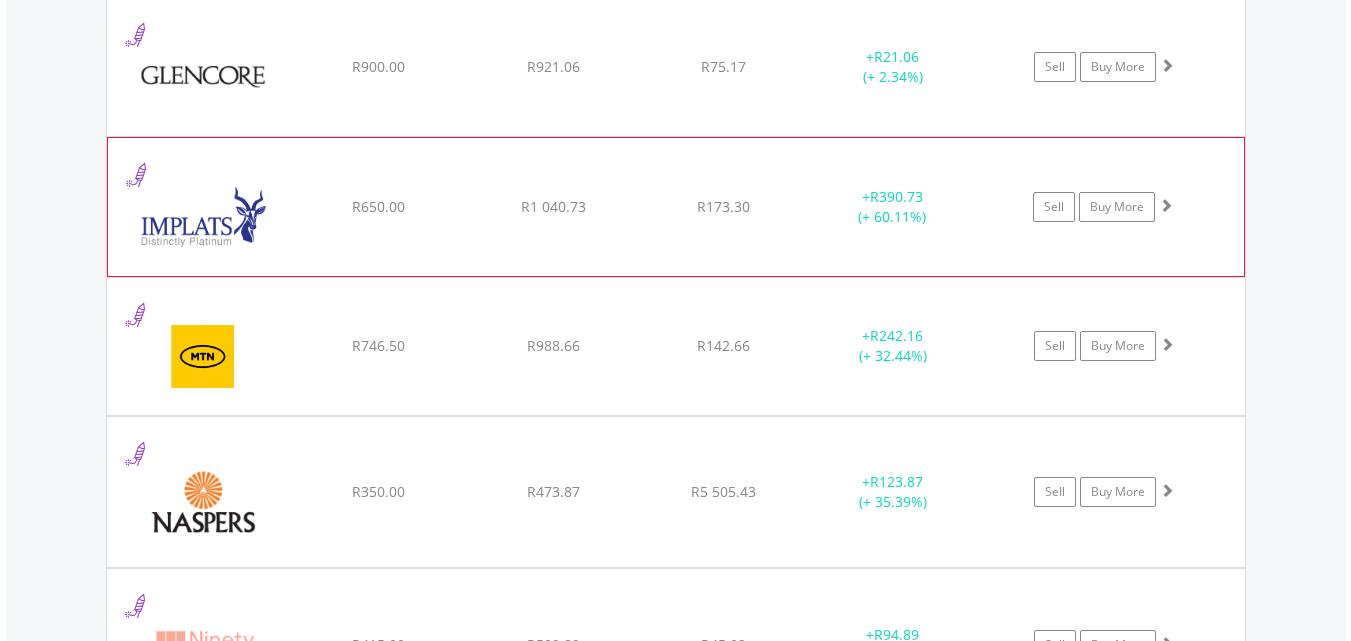 click on "﻿
Impala Platinum Hlgs Limited
R650.00
R1 040.73
R173.30
+  R390.73 (+ 60.11%)
Sell
Buy More" at bounding box center [676, -632] 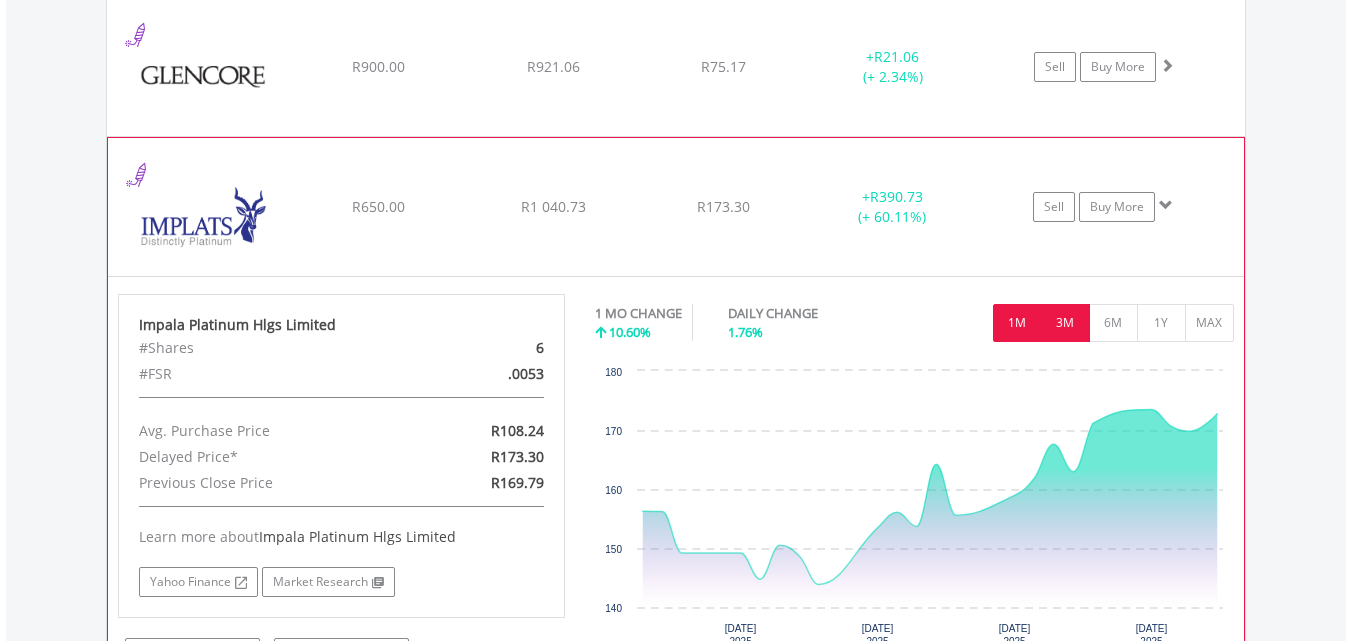 click on "3M" at bounding box center [1065, 323] 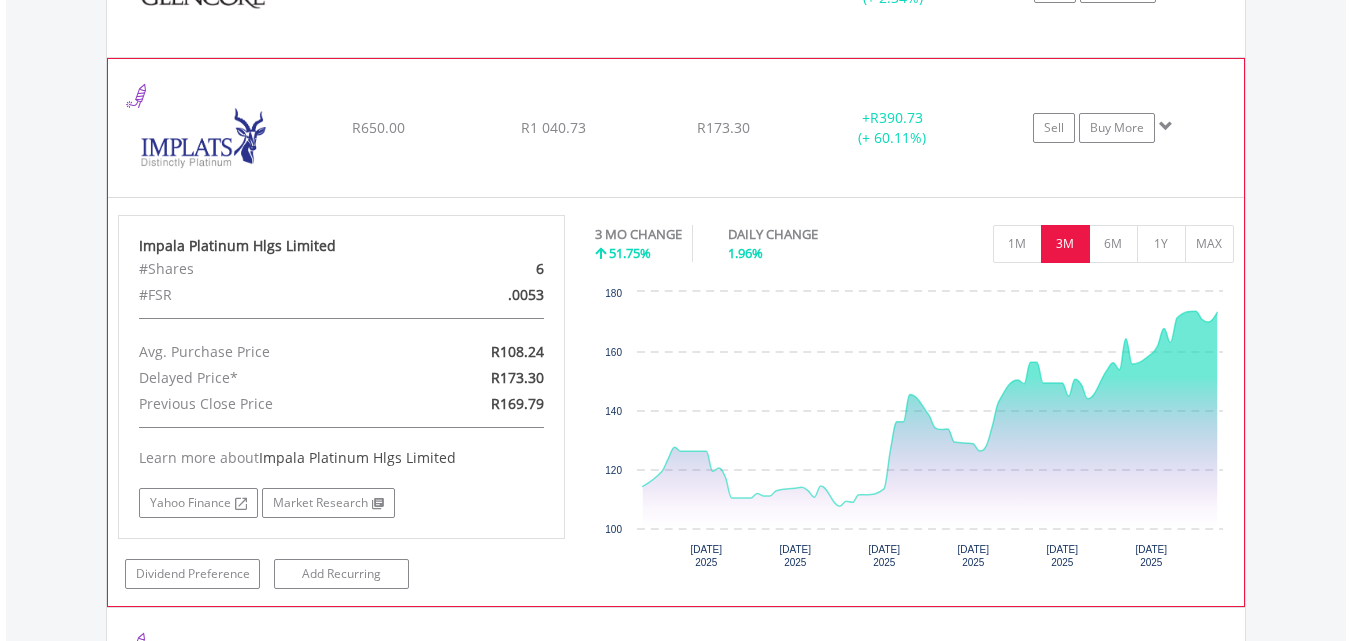 scroll, scrollTop: 2663, scrollLeft: 0, axis: vertical 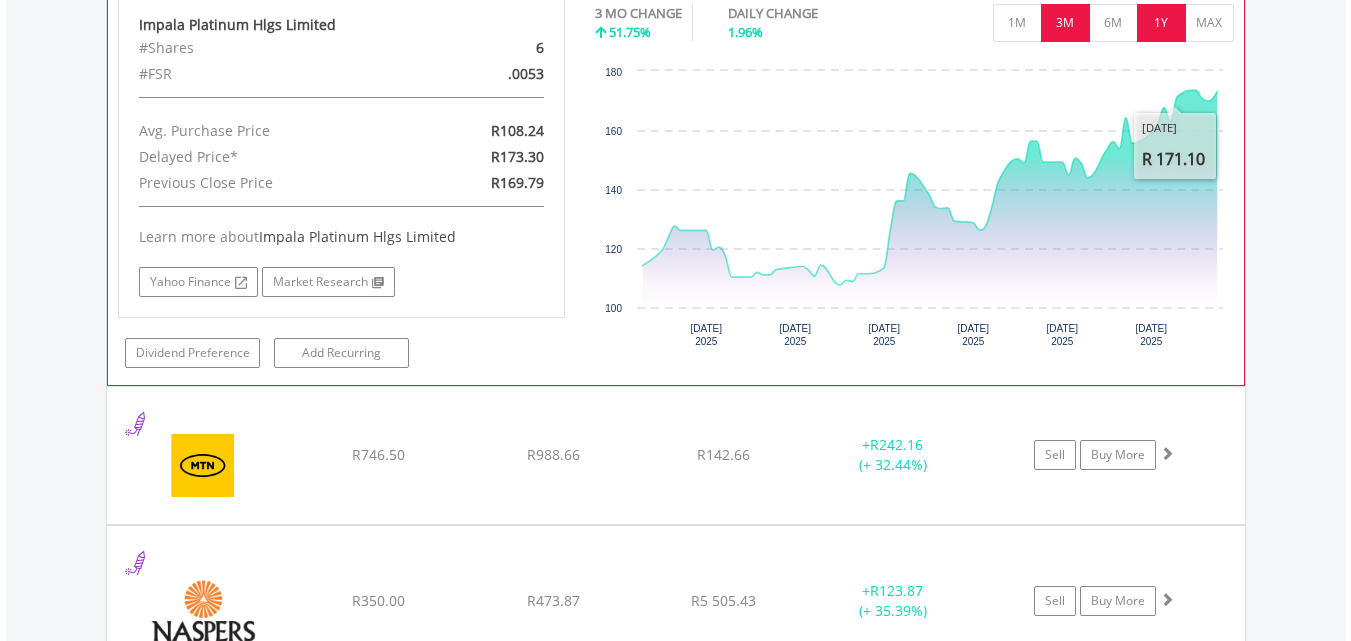 click on "1Y" at bounding box center [1161, 23] 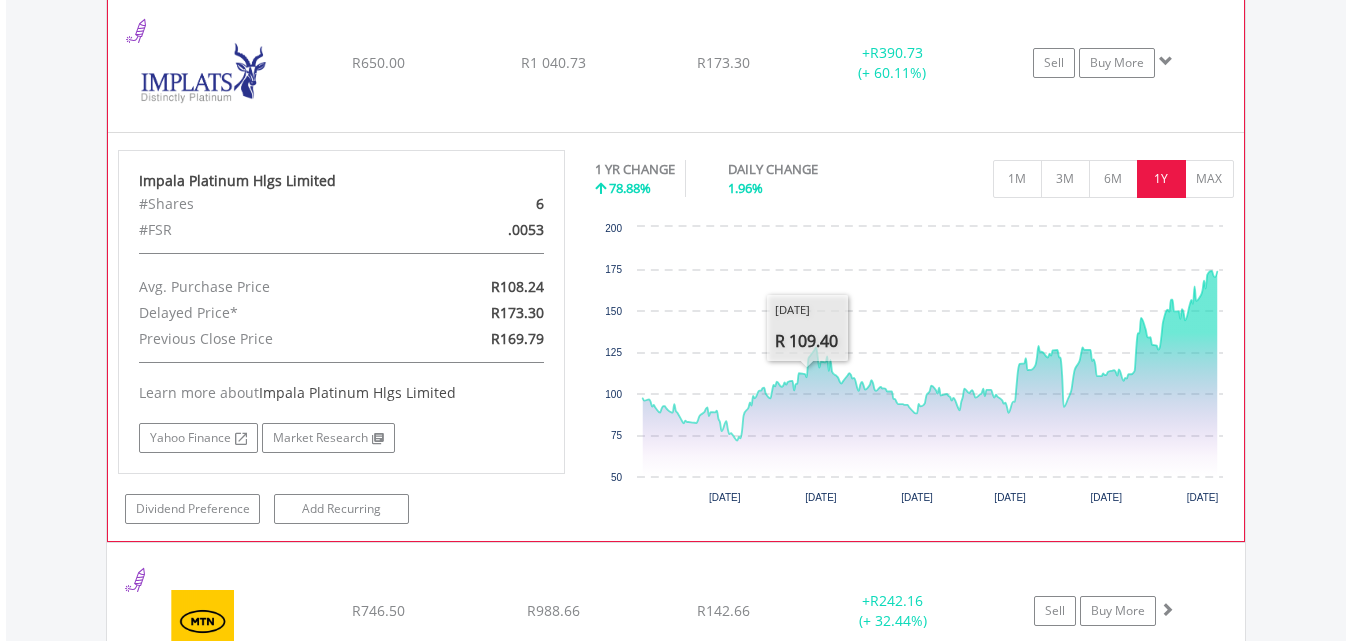 scroll, scrollTop: 2463, scrollLeft: 0, axis: vertical 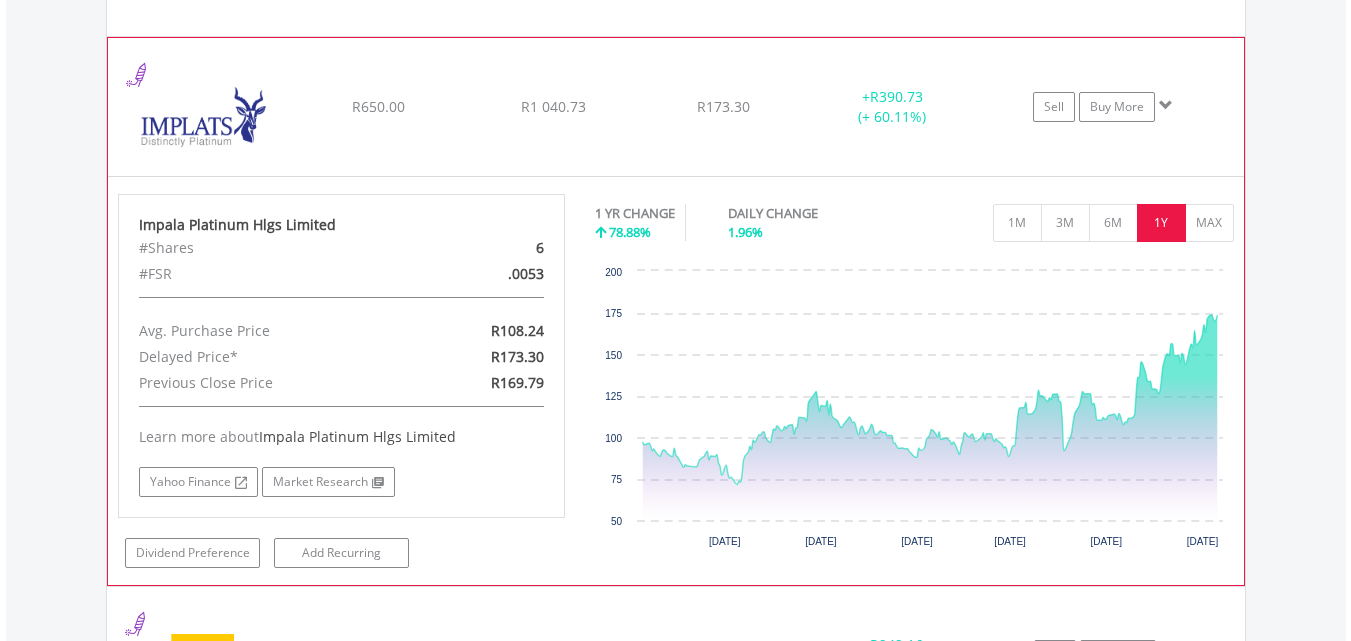 click on "﻿
Impala Platinum Hlgs Limited
R650.00
R1 040.73
R173.30
+  R390.73 (+ 60.11%)
Sell
Buy More" at bounding box center [676, -732] 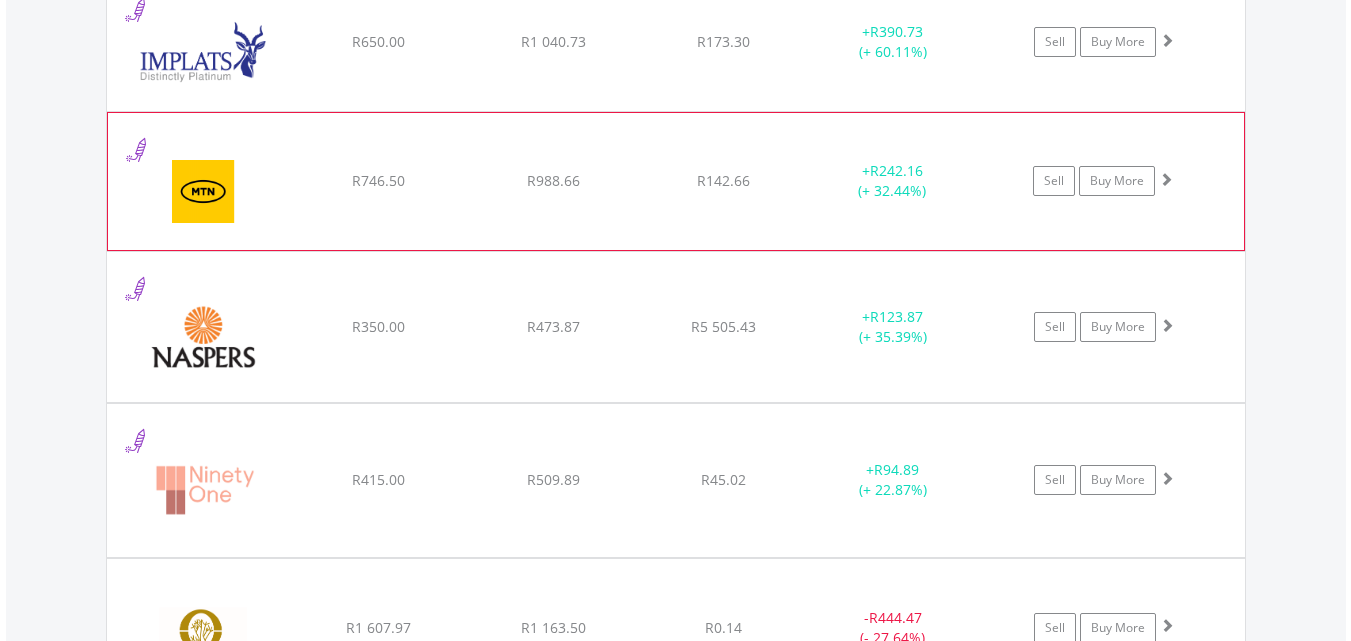scroll, scrollTop: 2663, scrollLeft: 0, axis: vertical 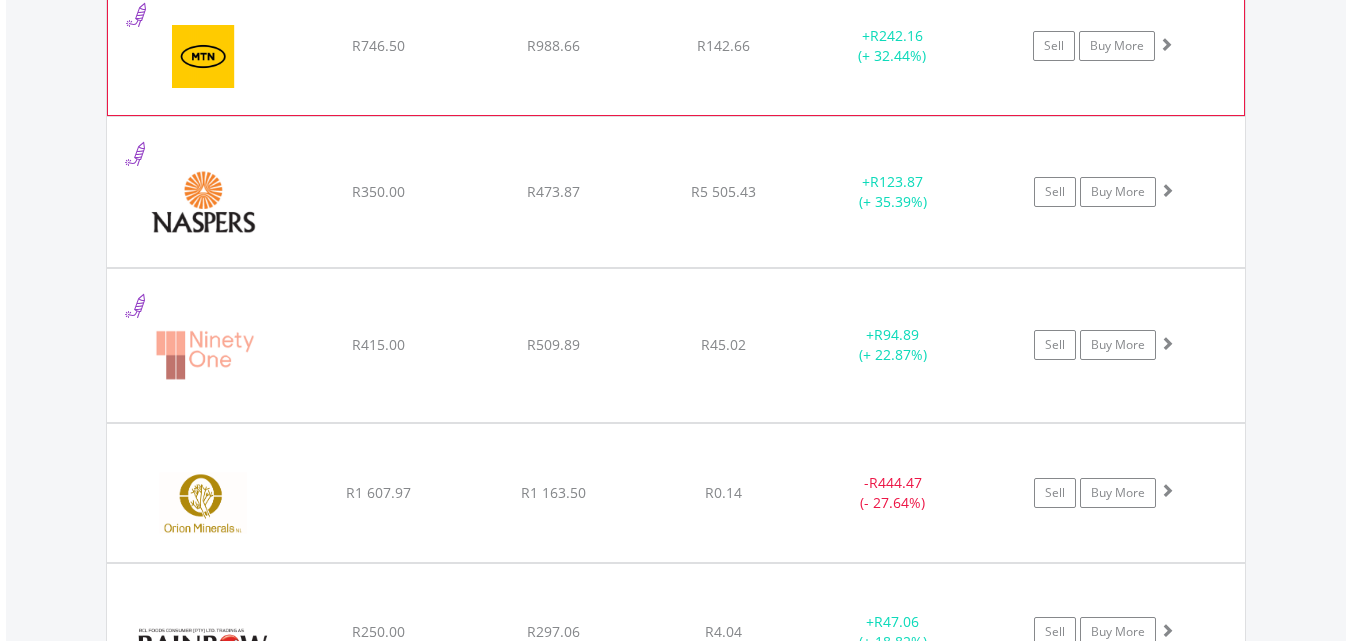 click on "R988.66" at bounding box center [553, -932] 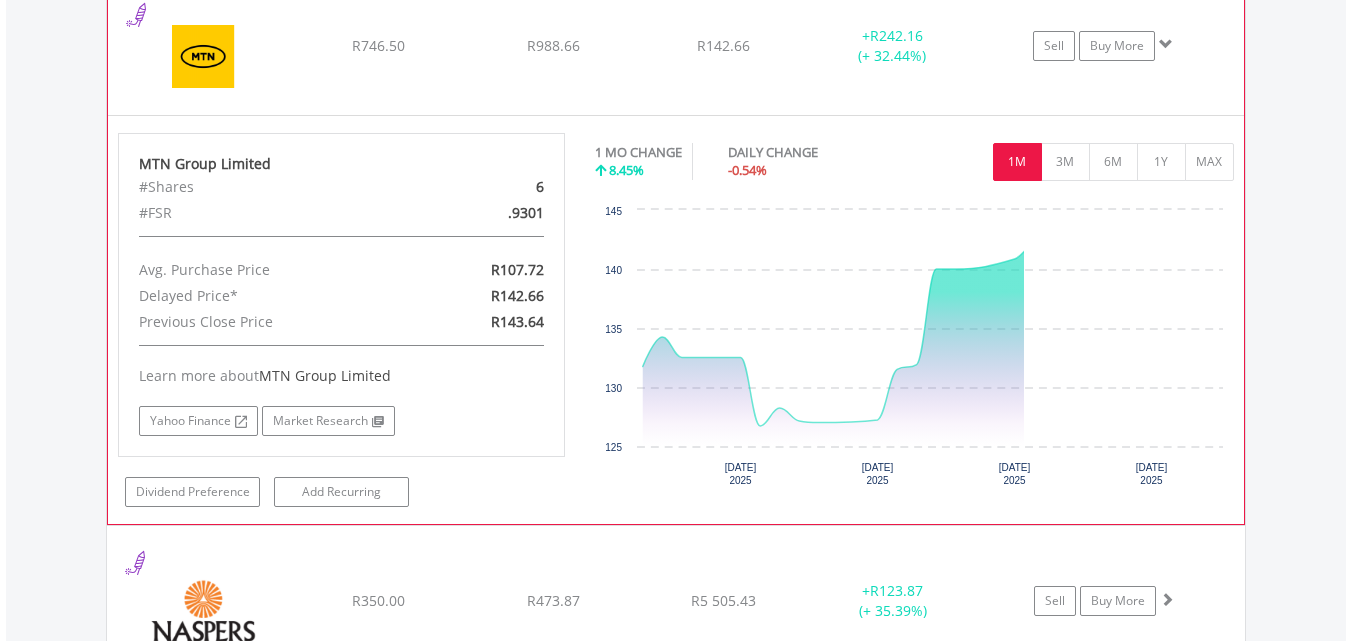 click on "R988.66" at bounding box center [553, -932] 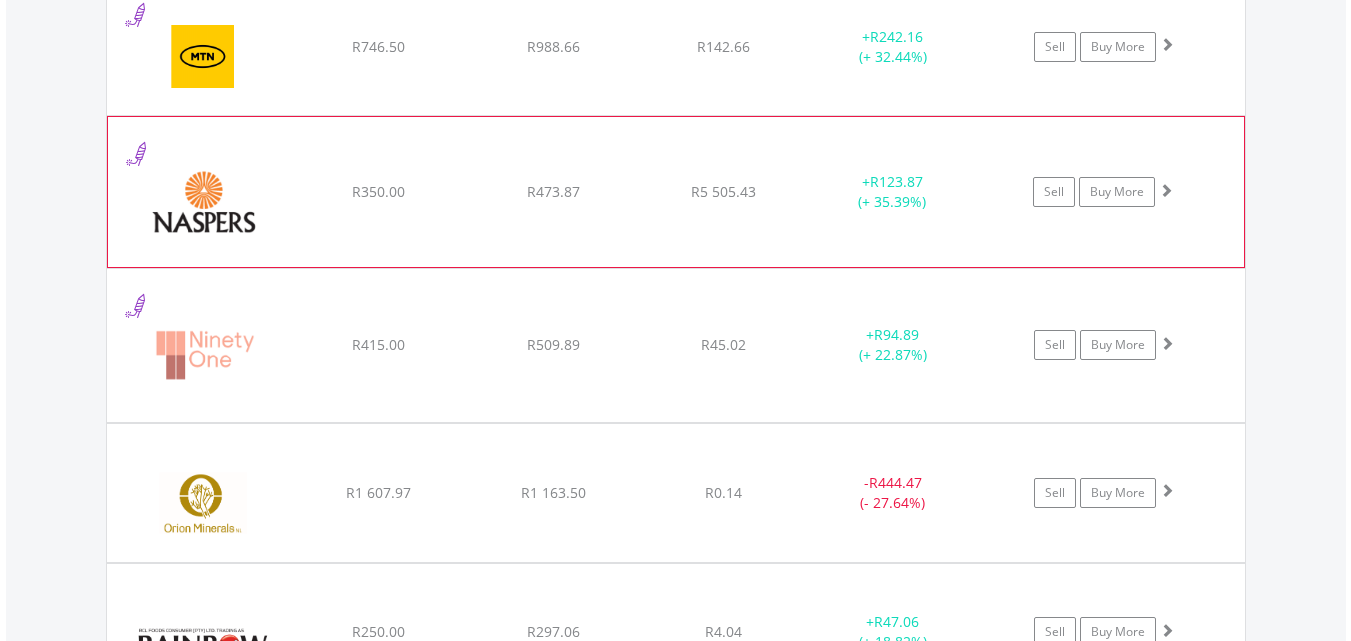 click on "﻿
Naspers Limited
R350.00
R473.87
R5 505.43
+  R123.87 (+ 35.39%)
Sell
Buy More" at bounding box center (676, -932) 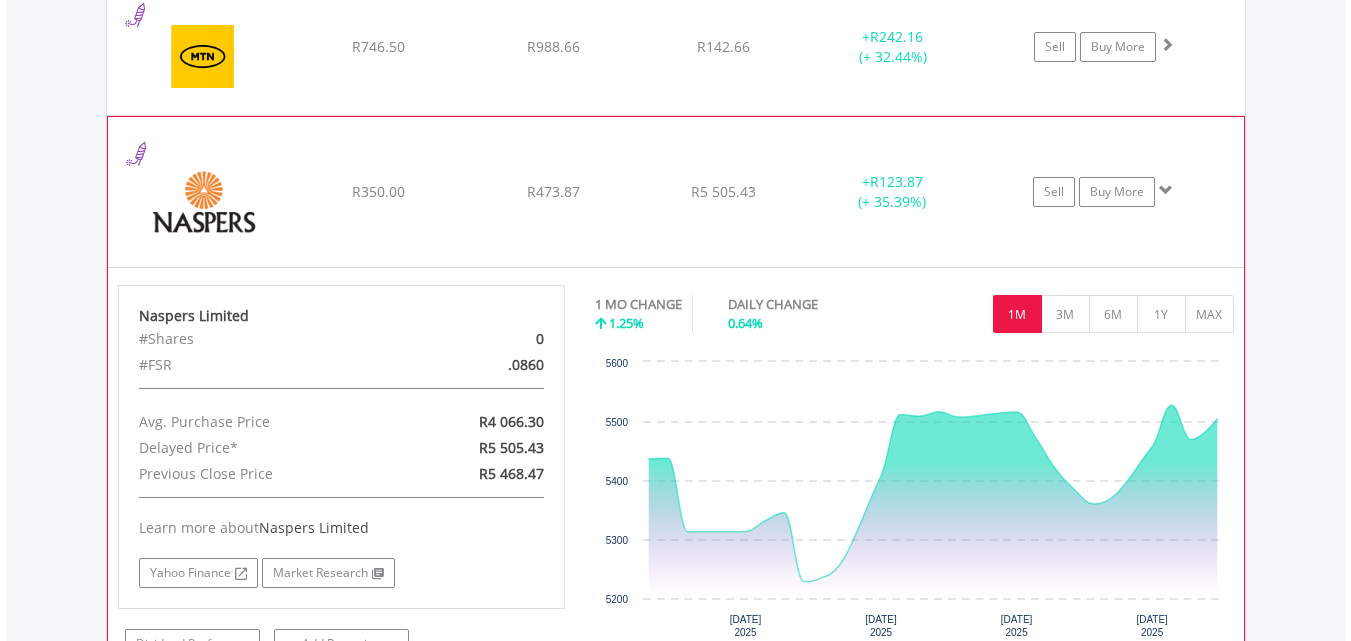 click on "﻿
Naspers Limited
R350.00
R473.87
R5 505.43
+  R123.87 (+ 35.39%)
Sell
Buy More" at bounding box center [676, -932] 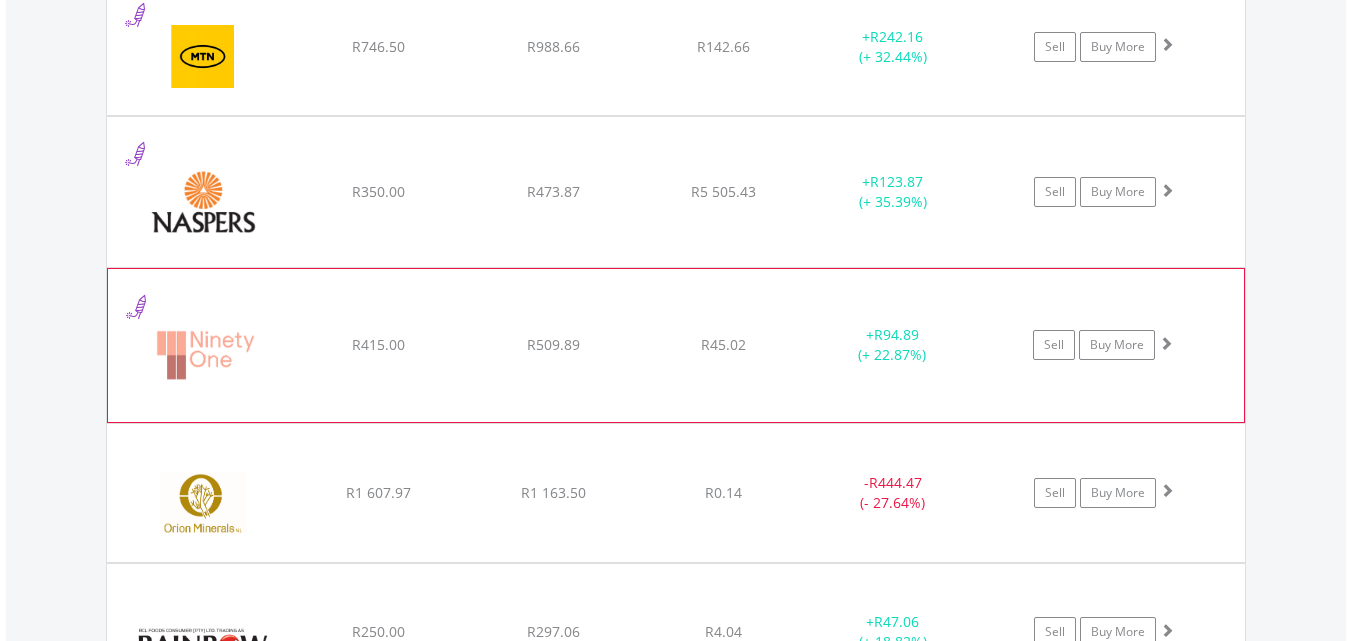 click on "﻿
Ninety One Plc
R415.00
R509.89
R45.02
+  R94.89 (+ 22.87%)
Sell
Buy More" at bounding box center [676, -932] 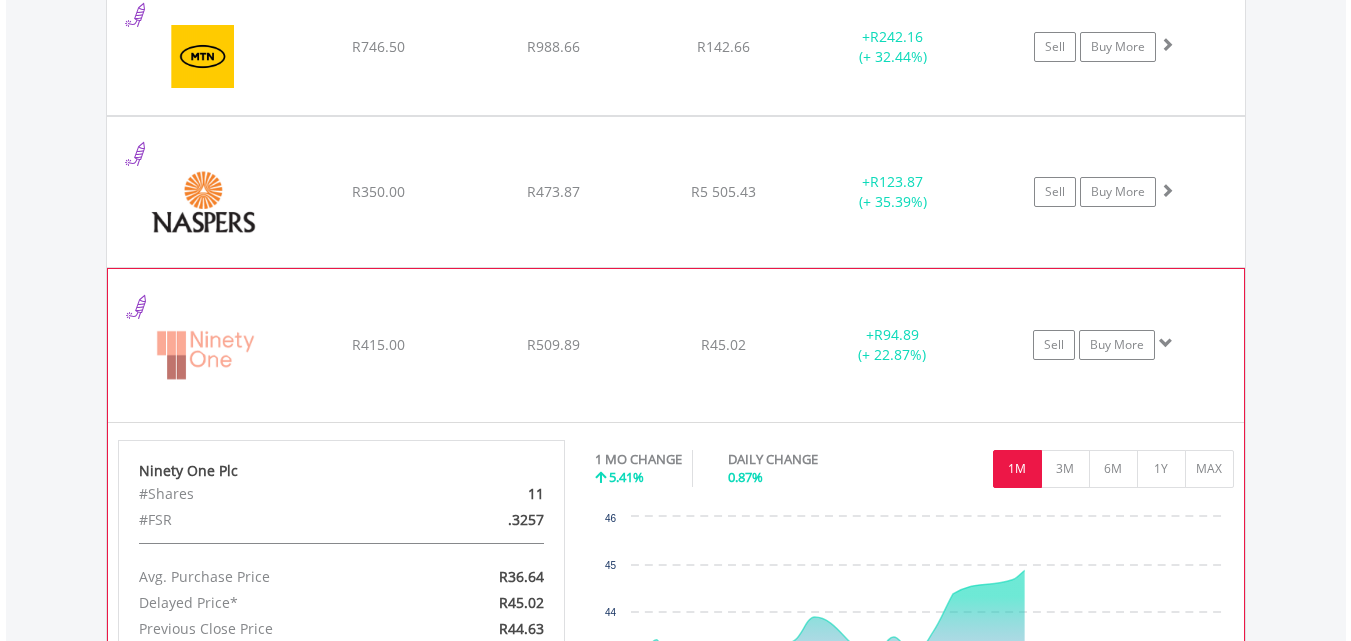 click on "R509.89" at bounding box center [553, -932] 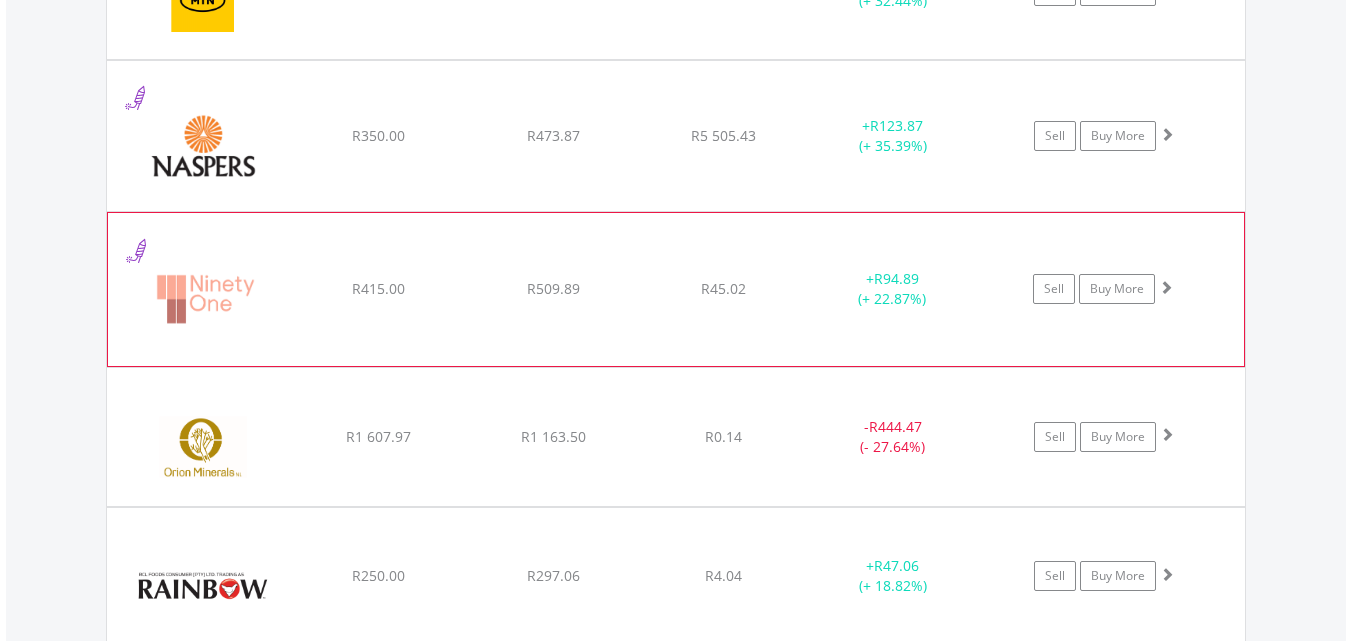 scroll, scrollTop: 2863, scrollLeft: 0, axis: vertical 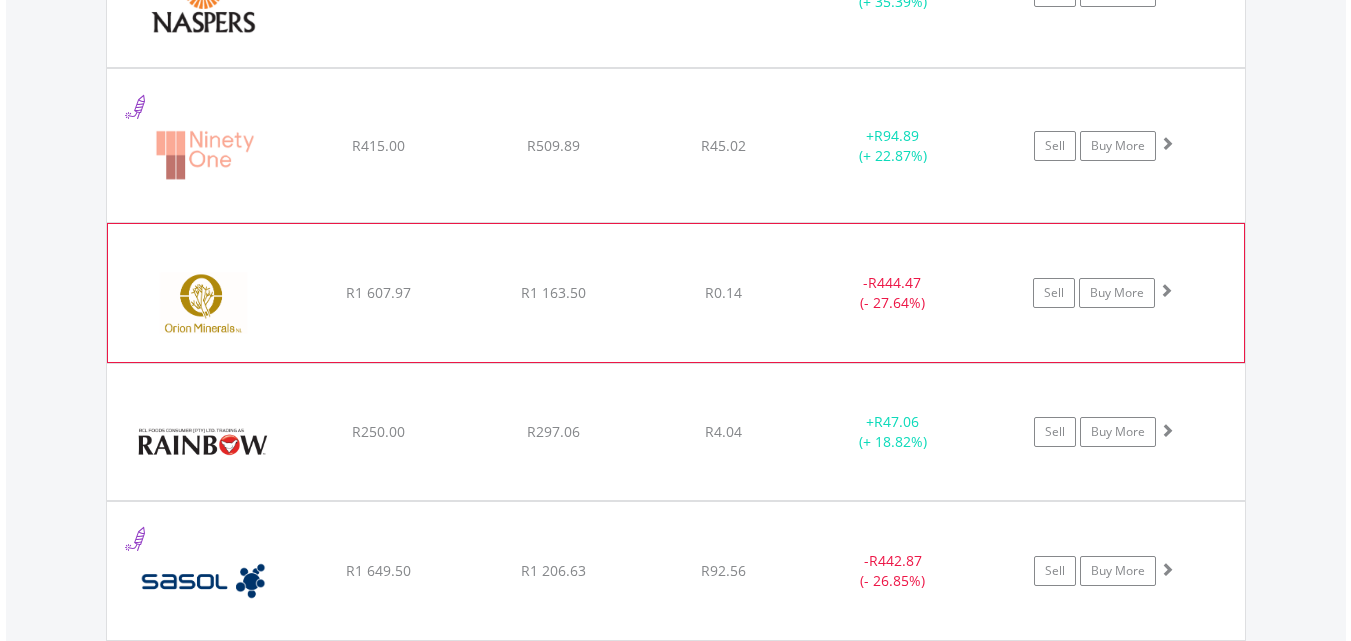 click on "﻿
Orion Minerals
R1 607.97
R1 163.50
R0.14
-  R444.47 (- 27.64%)
Sell
Buy More" at bounding box center [676, -1132] 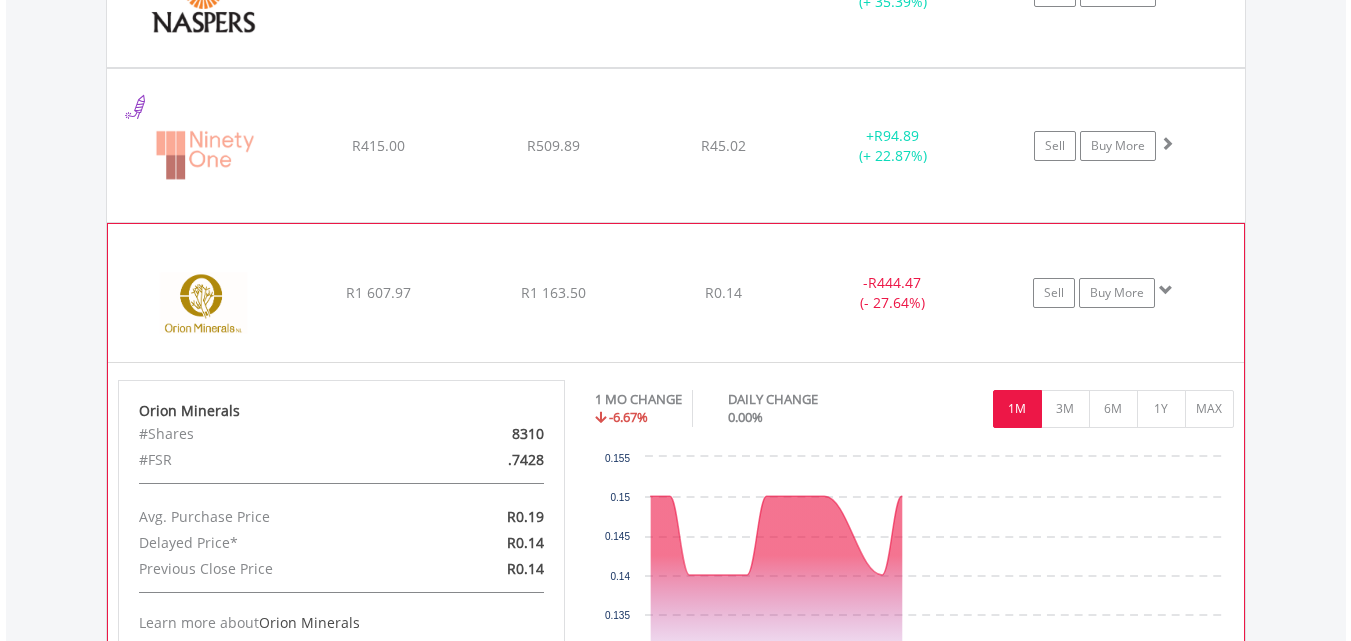 click on "﻿
Orion Minerals
R1 607.97
R1 163.50
R0.14
-  R444.47 (- 27.64%)
Sell
Buy More" at bounding box center [676, -1132] 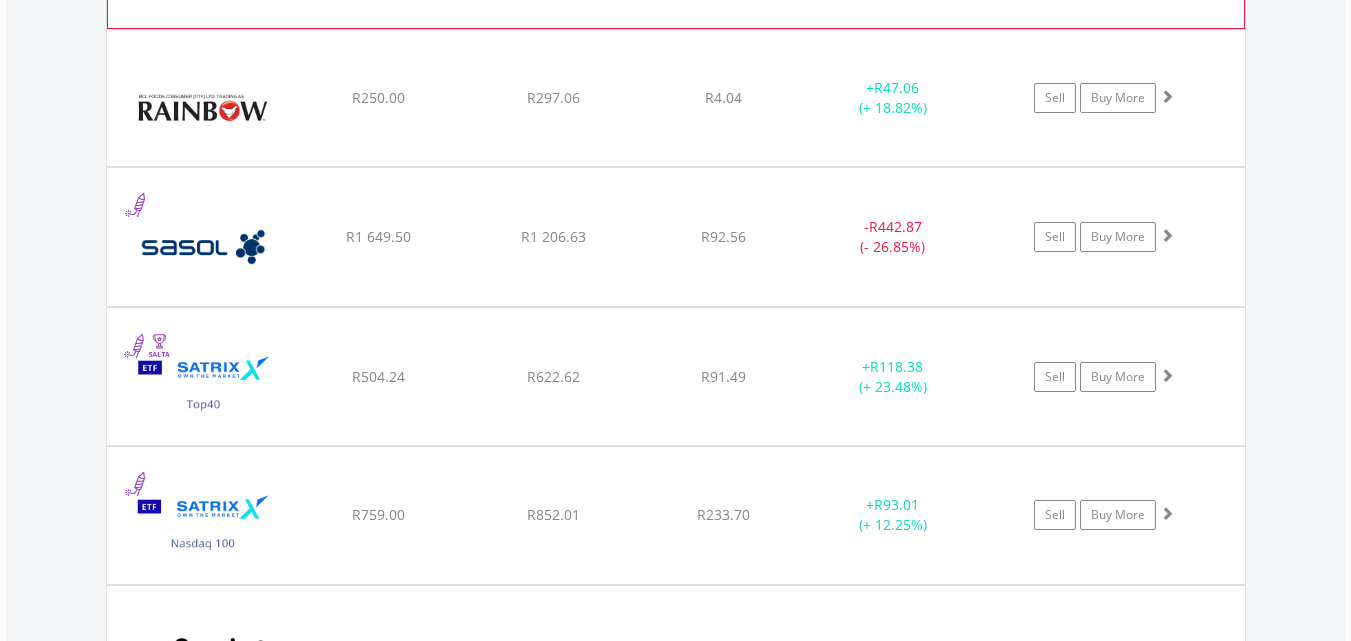 scroll, scrollTop: 3263, scrollLeft: 0, axis: vertical 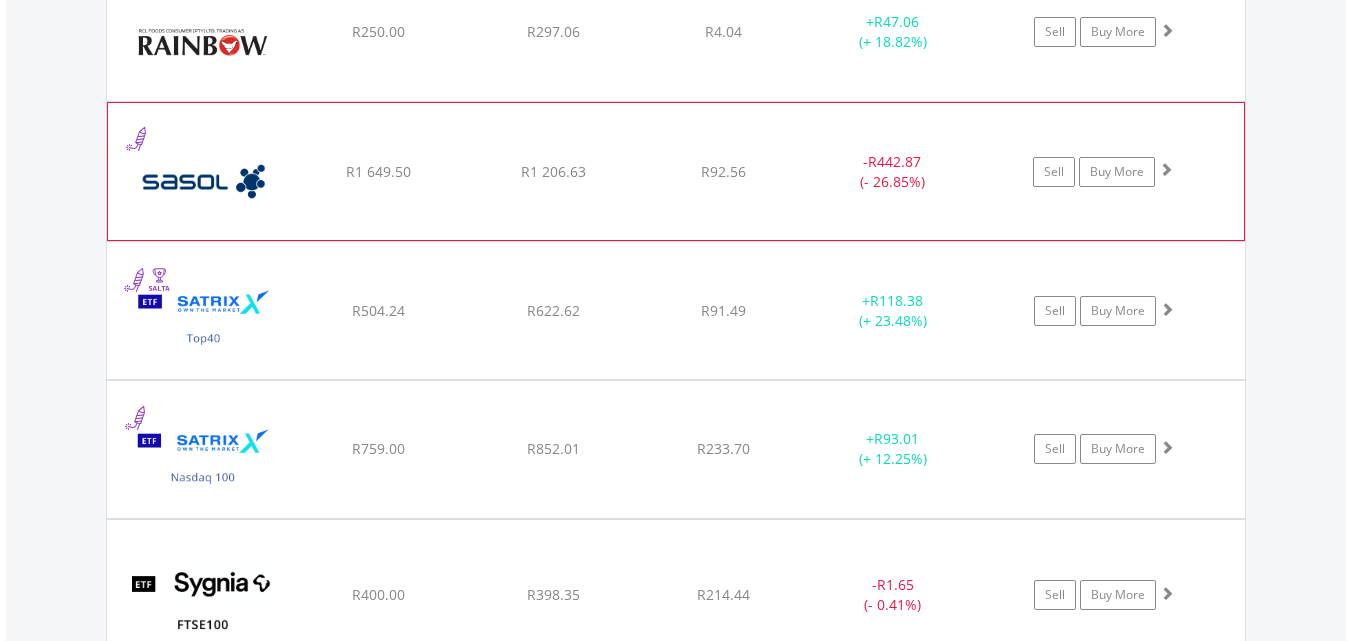 click on "﻿
Sasol Limited
R1 649.50
R1 206.63
R92.56
-  R442.87 (- 26.85%)
Sell
Buy More" at bounding box center [676, -1532] 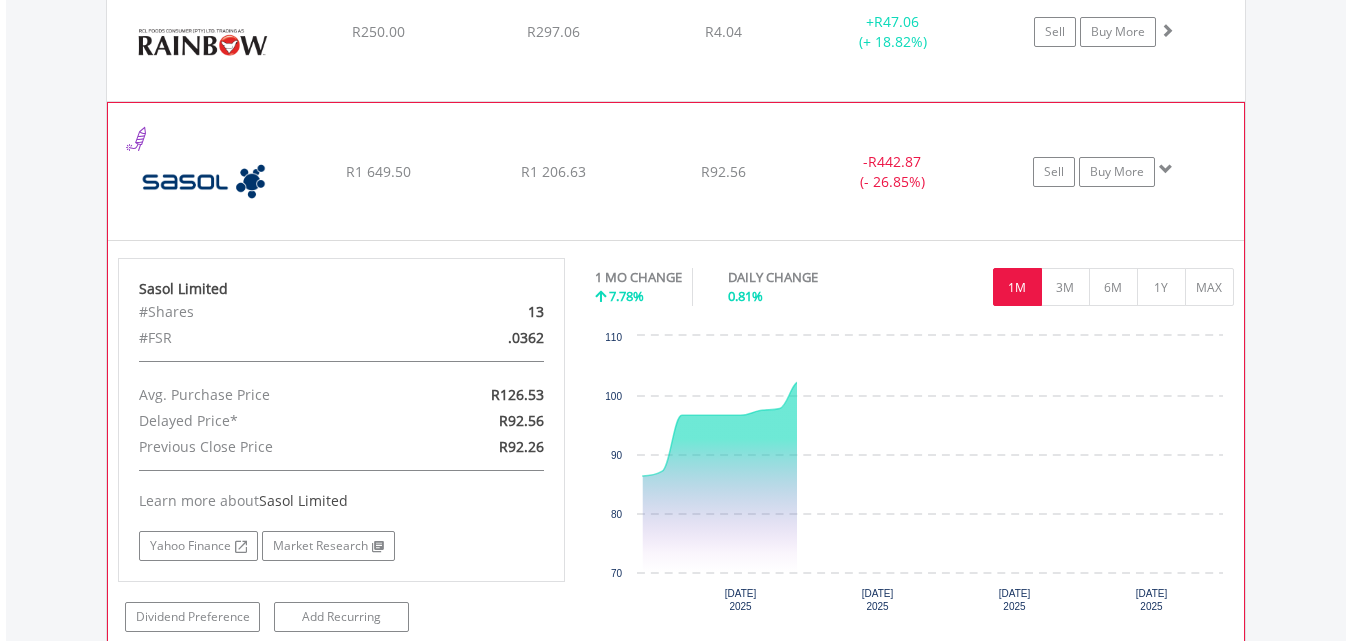 click on "R1 206.63" at bounding box center [553, -1532] 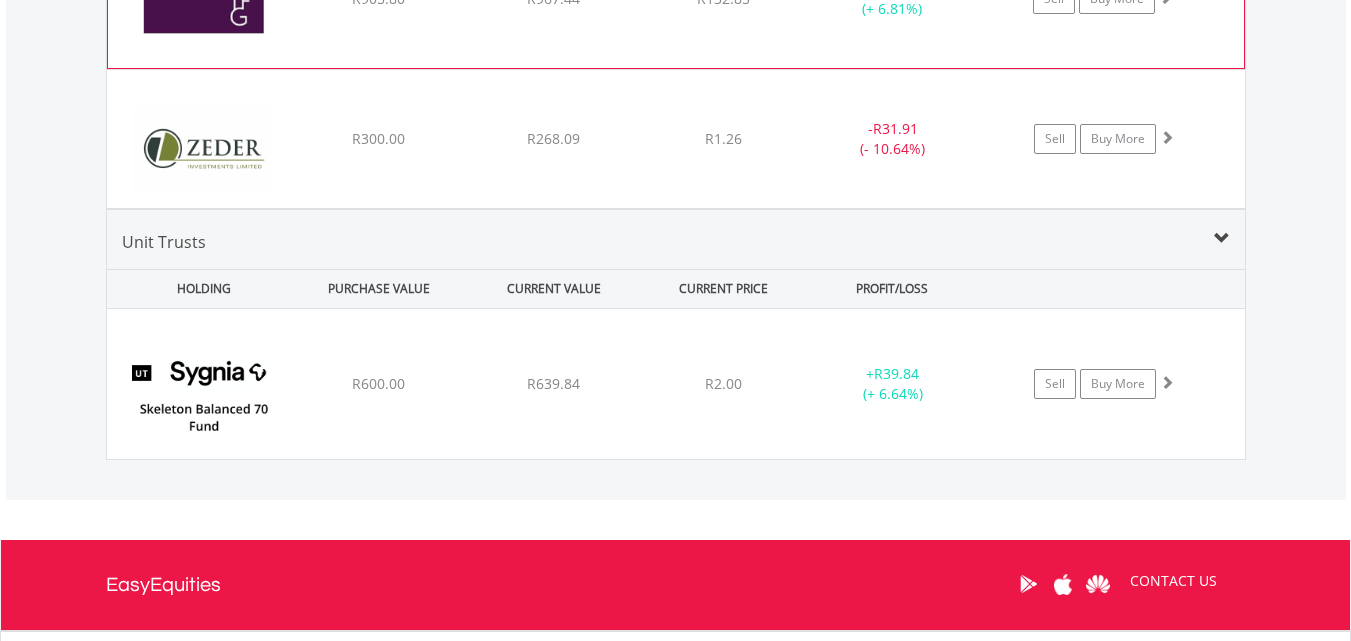 scroll, scrollTop: 4063, scrollLeft: 0, axis: vertical 